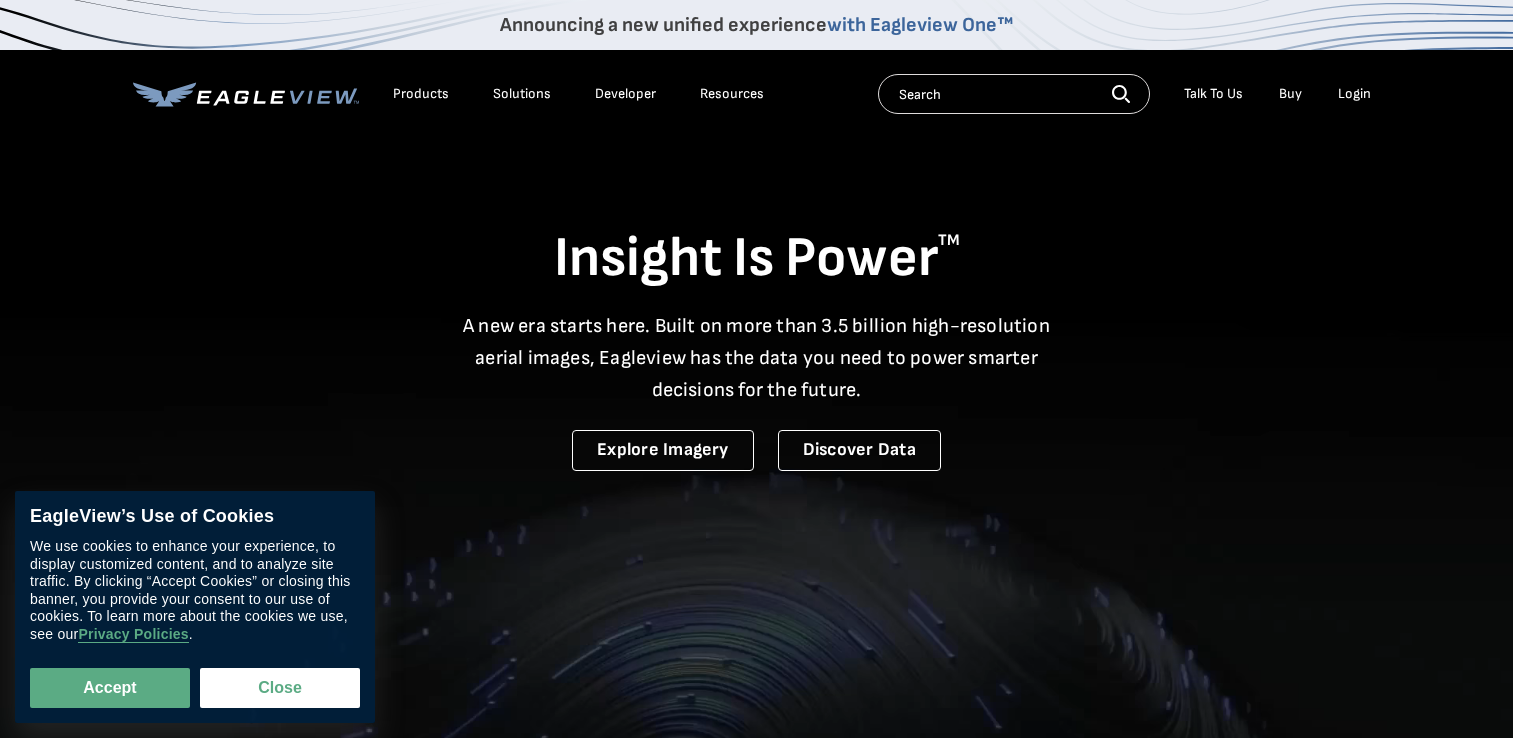 scroll, scrollTop: 0, scrollLeft: 0, axis: both 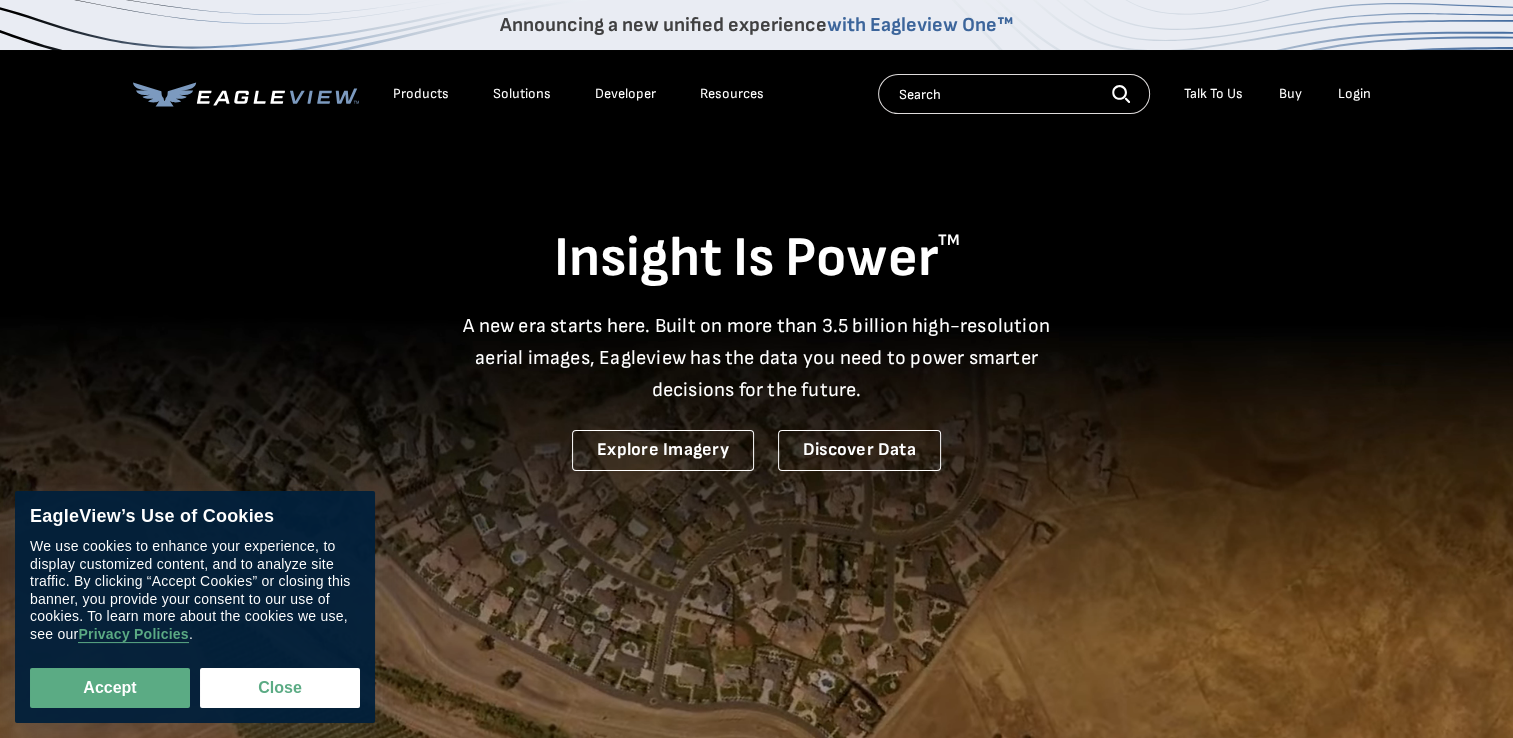 click on "Login" at bounding box center (1354, 94) 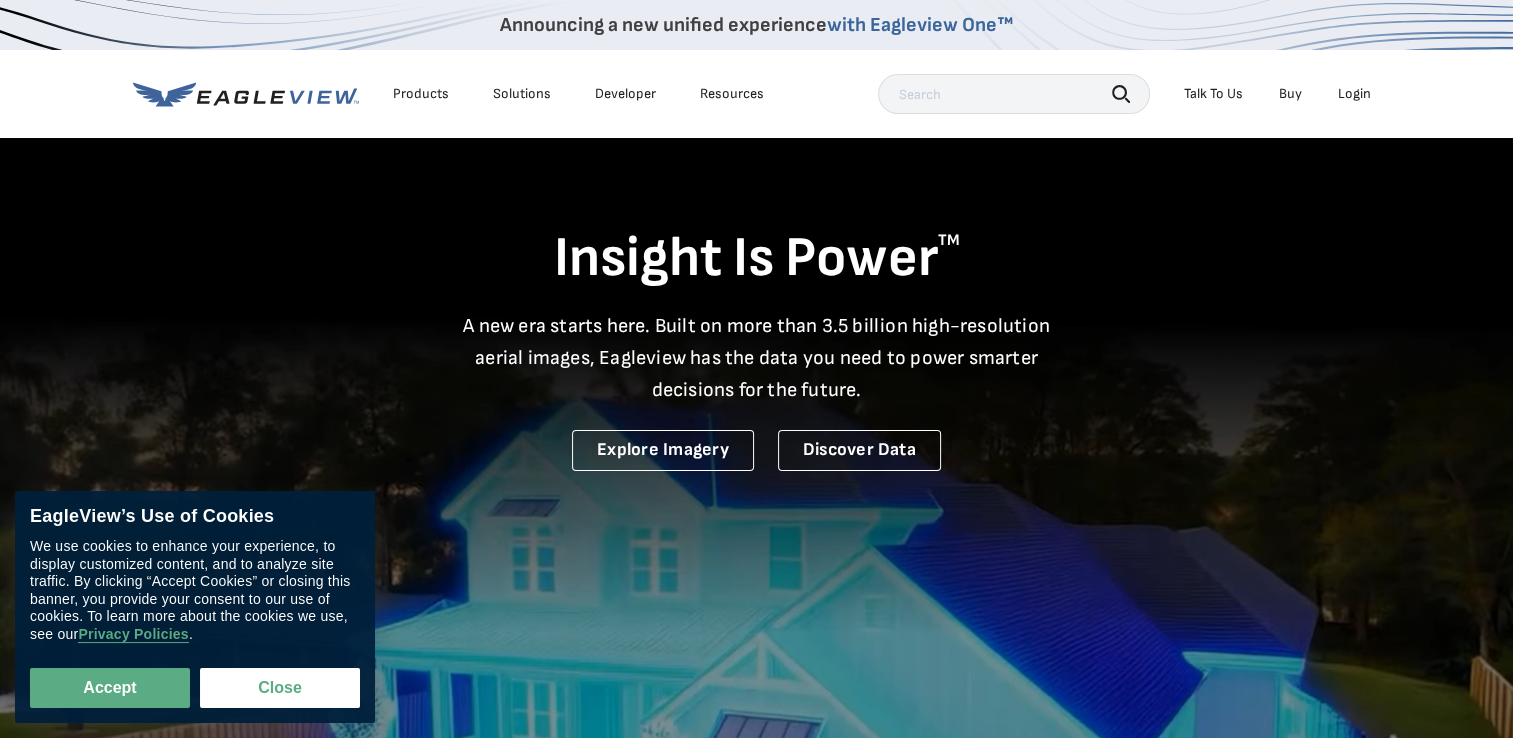 click on "Login" at bounding box center (1354, 94) 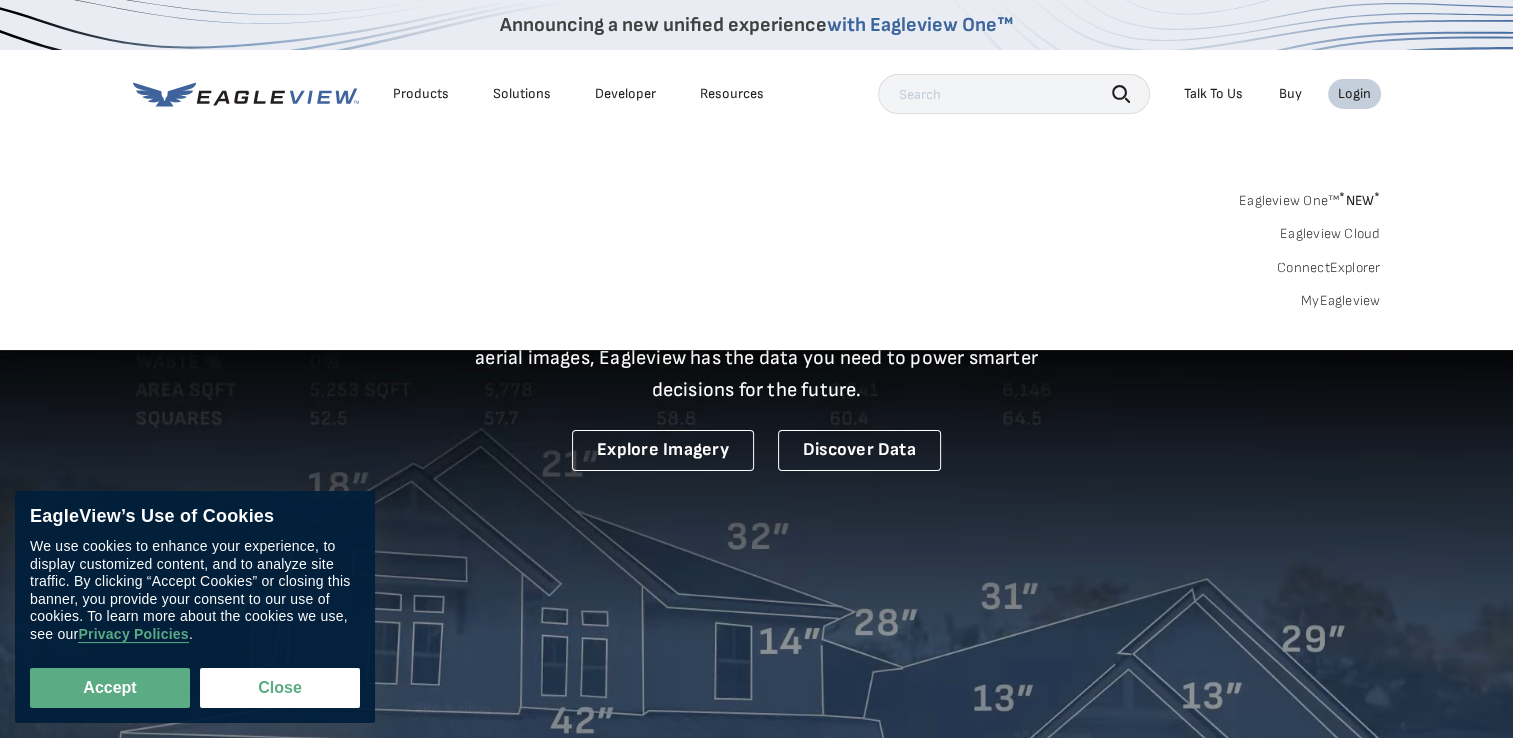 click on "MyEagleview" at bounding box center (1341, 301) 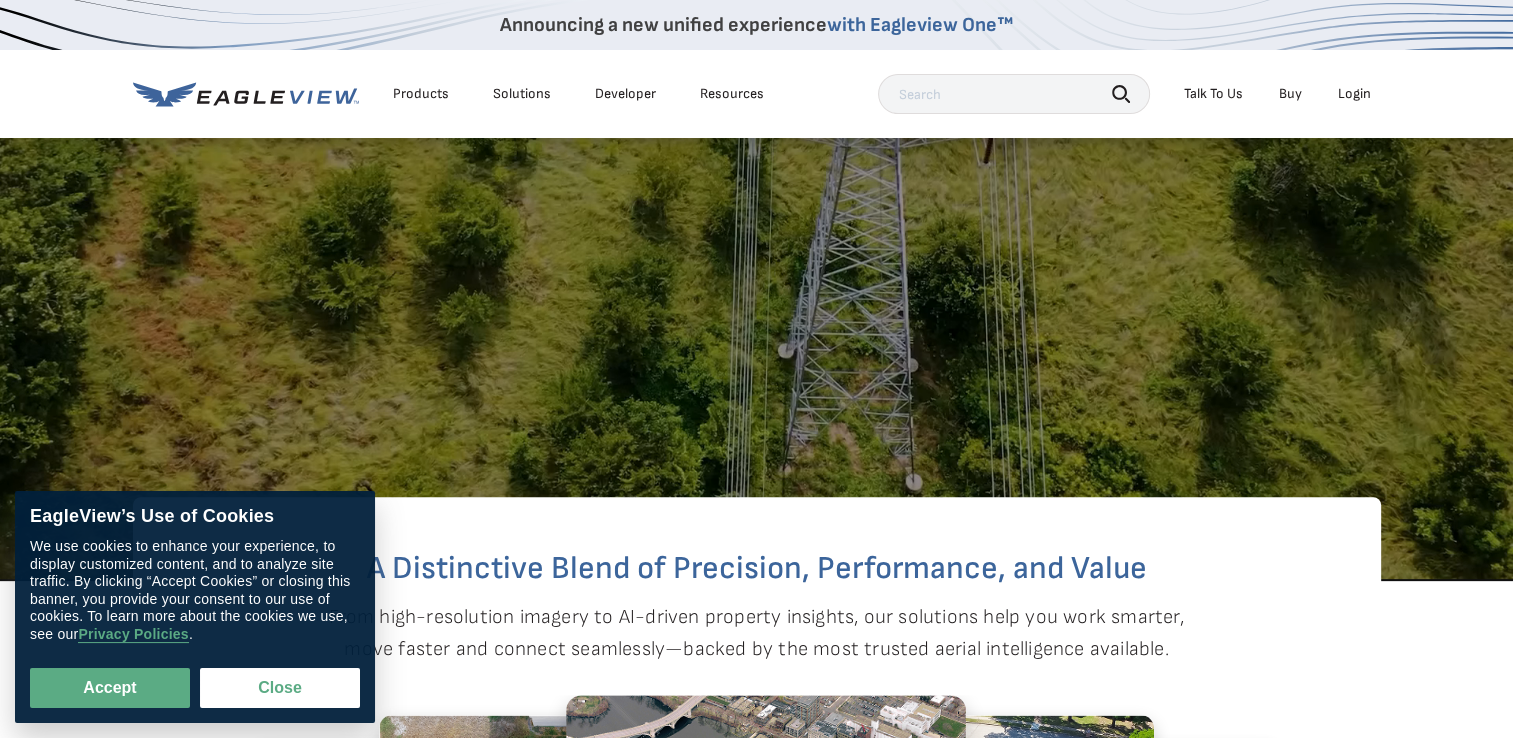 scroll, scrollTop: 400, scrollLeft: 0, axis: vertical 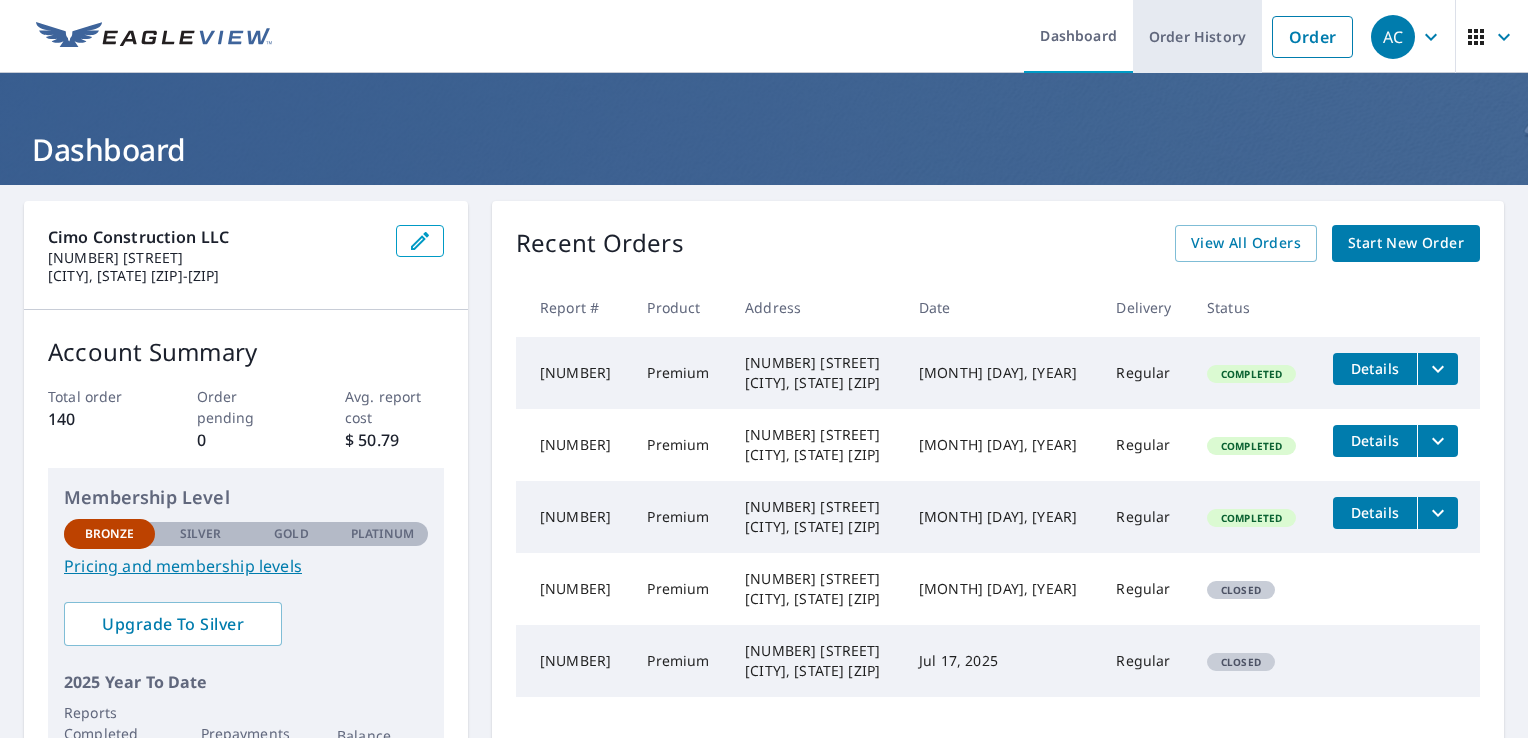 click on "Order History" at bounding box center (1197, 36) 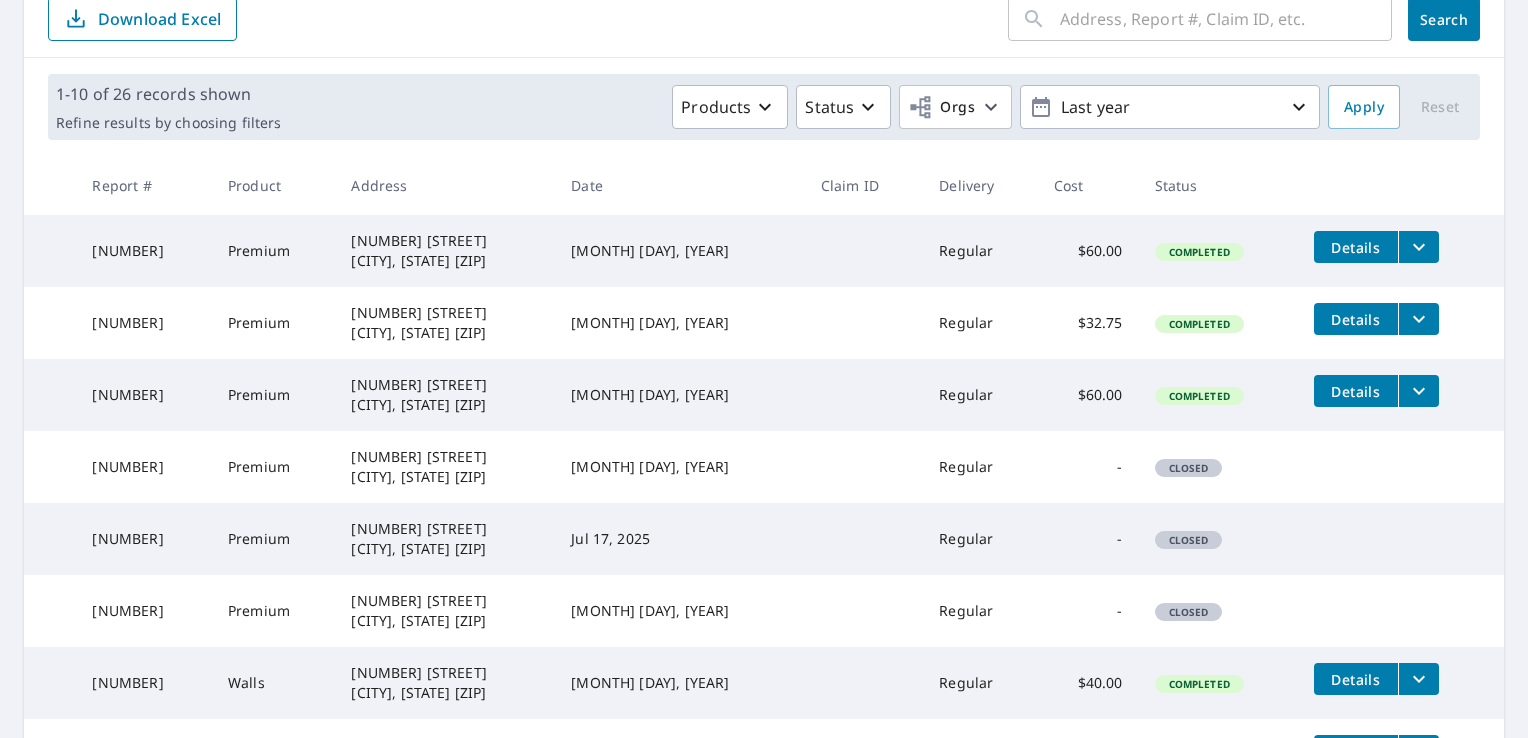 scroll, scrollTop: 0, scrollLeft: 0, axis: both 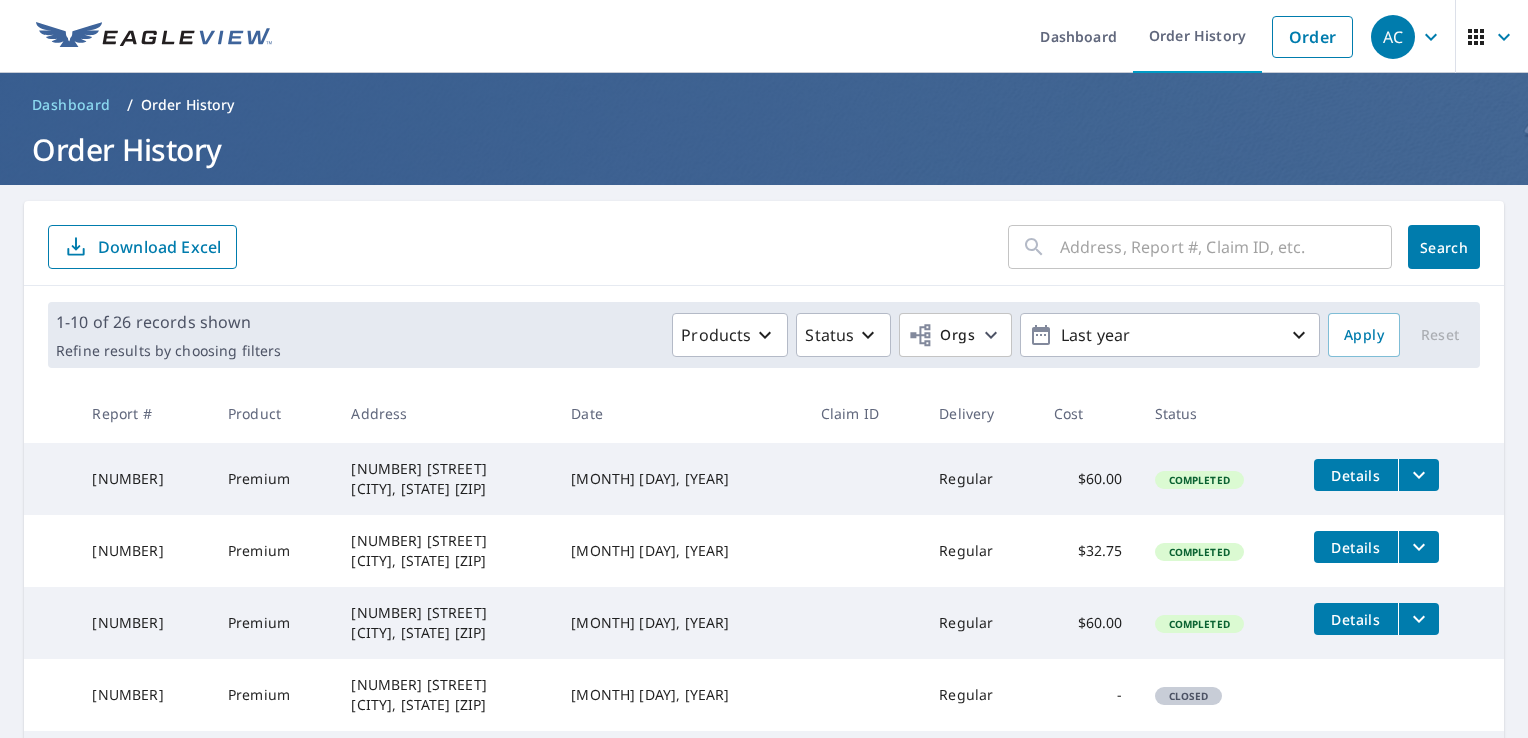 click at bounding box center (1226, 247) 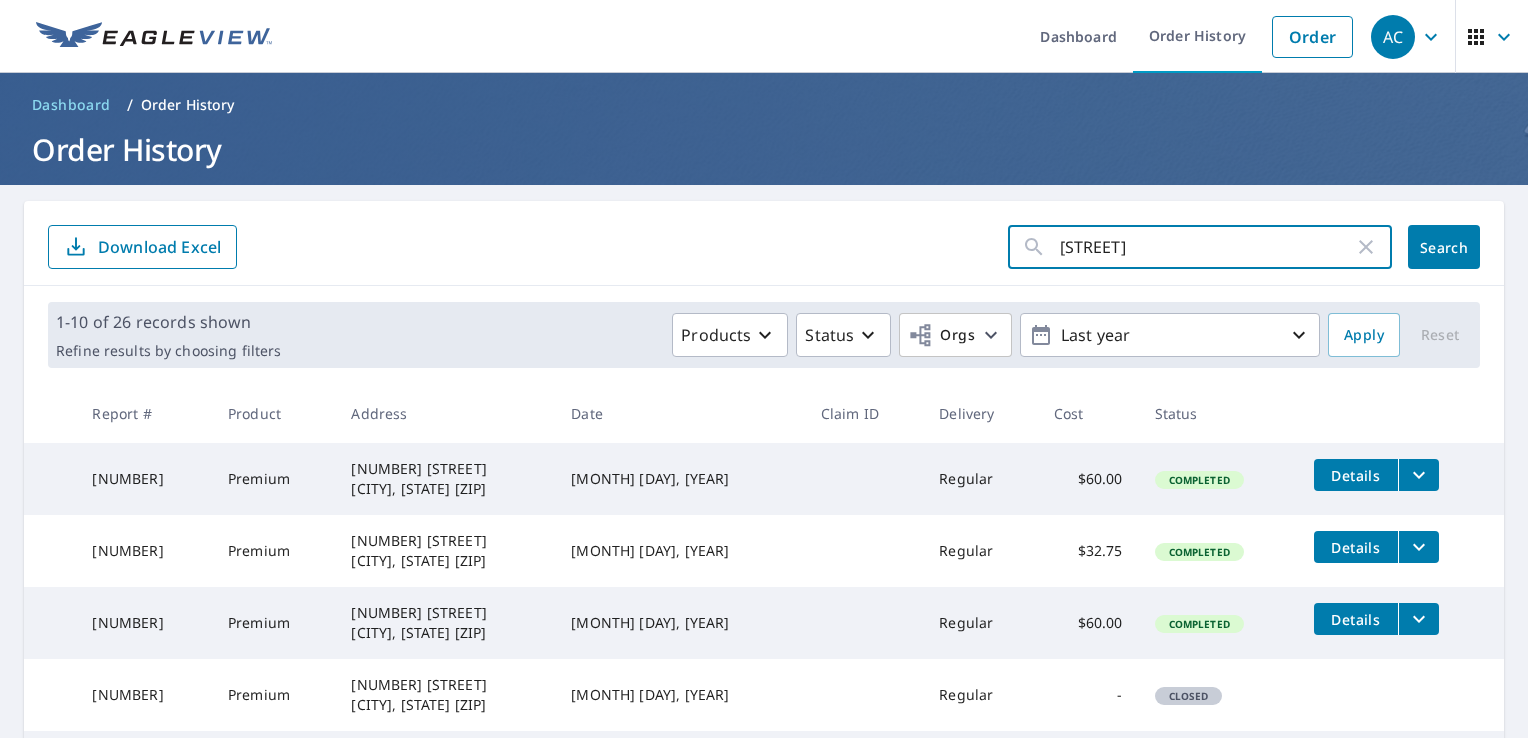 type on "[STREET]" 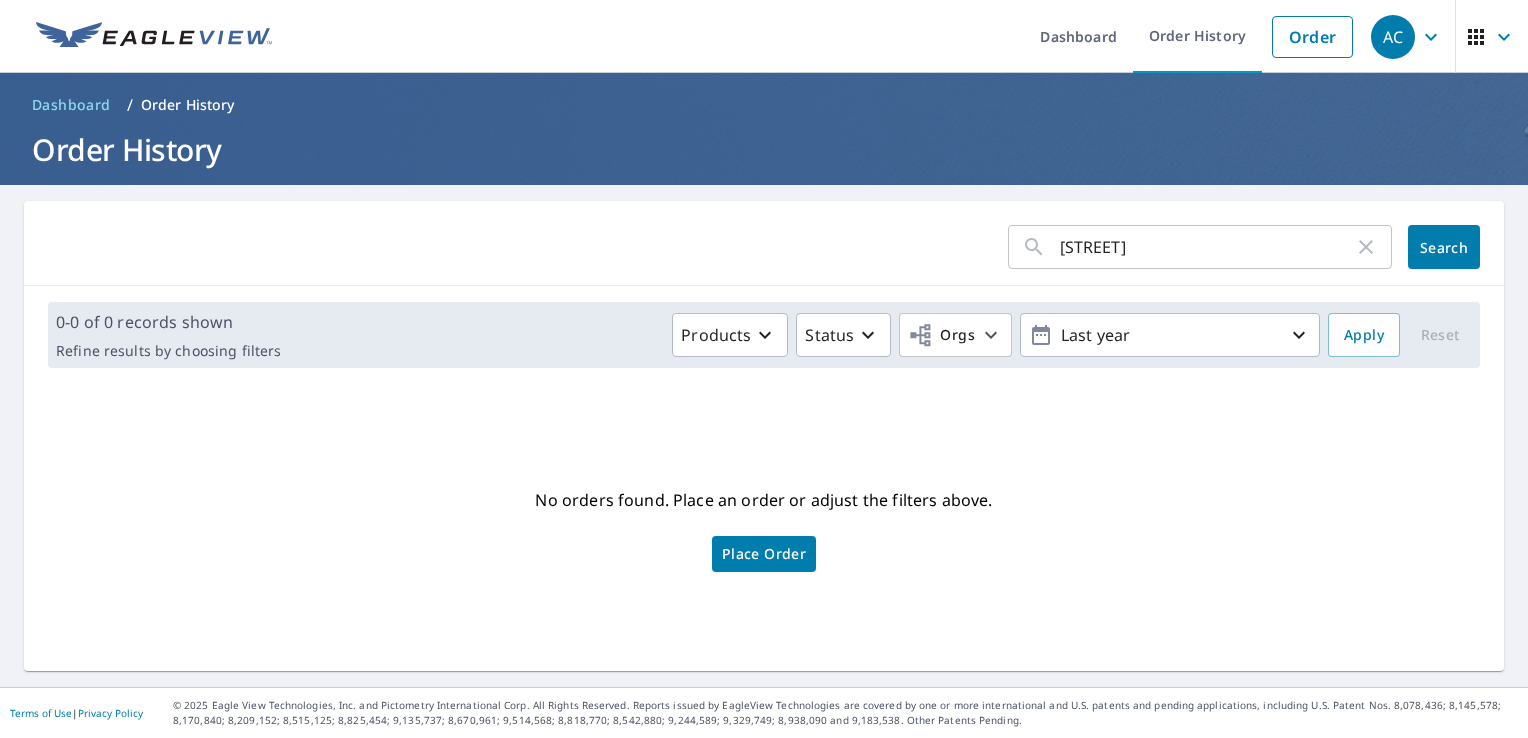click on "[STREET]" at bounding box center (1207, 247) 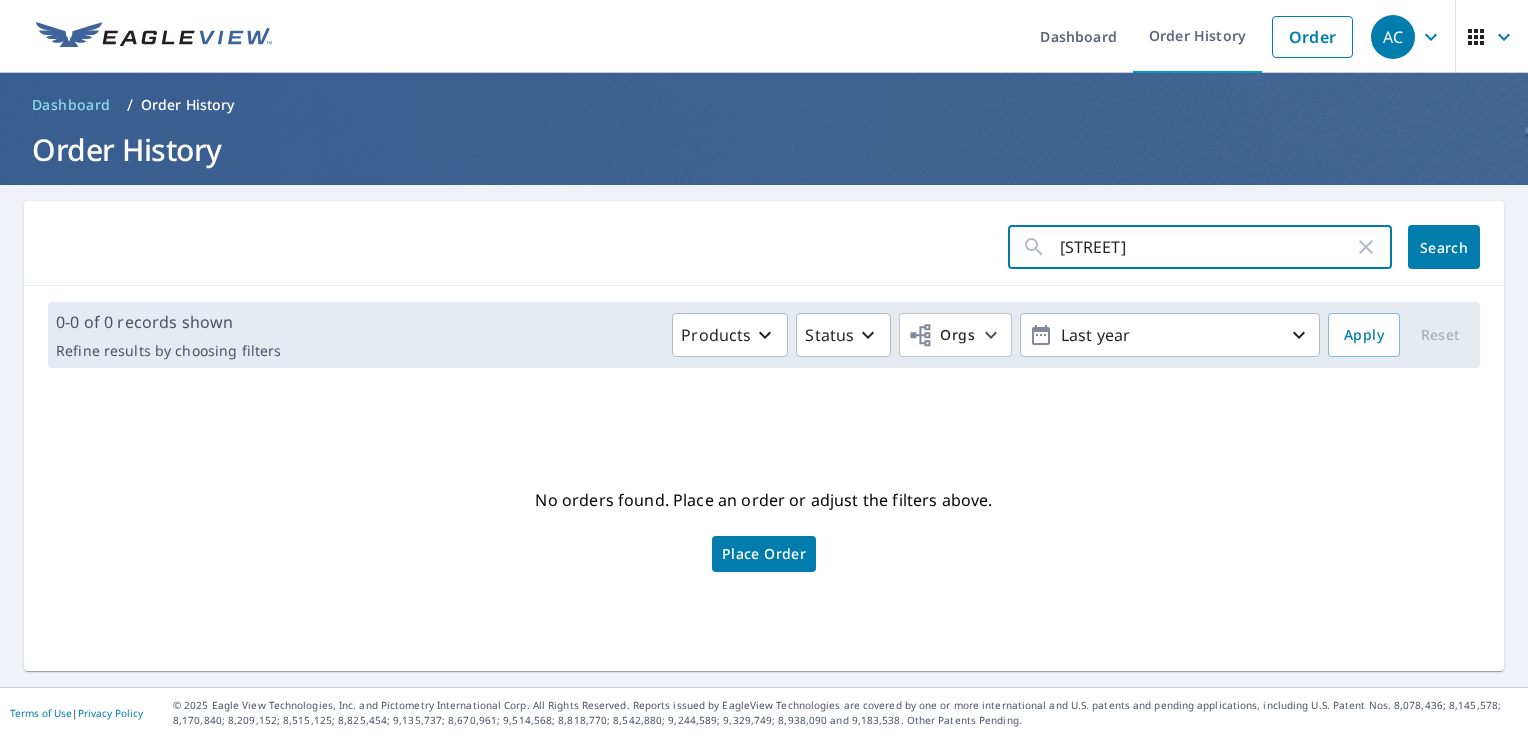 click on "[STREET]" at bounding box center [1207, 247] 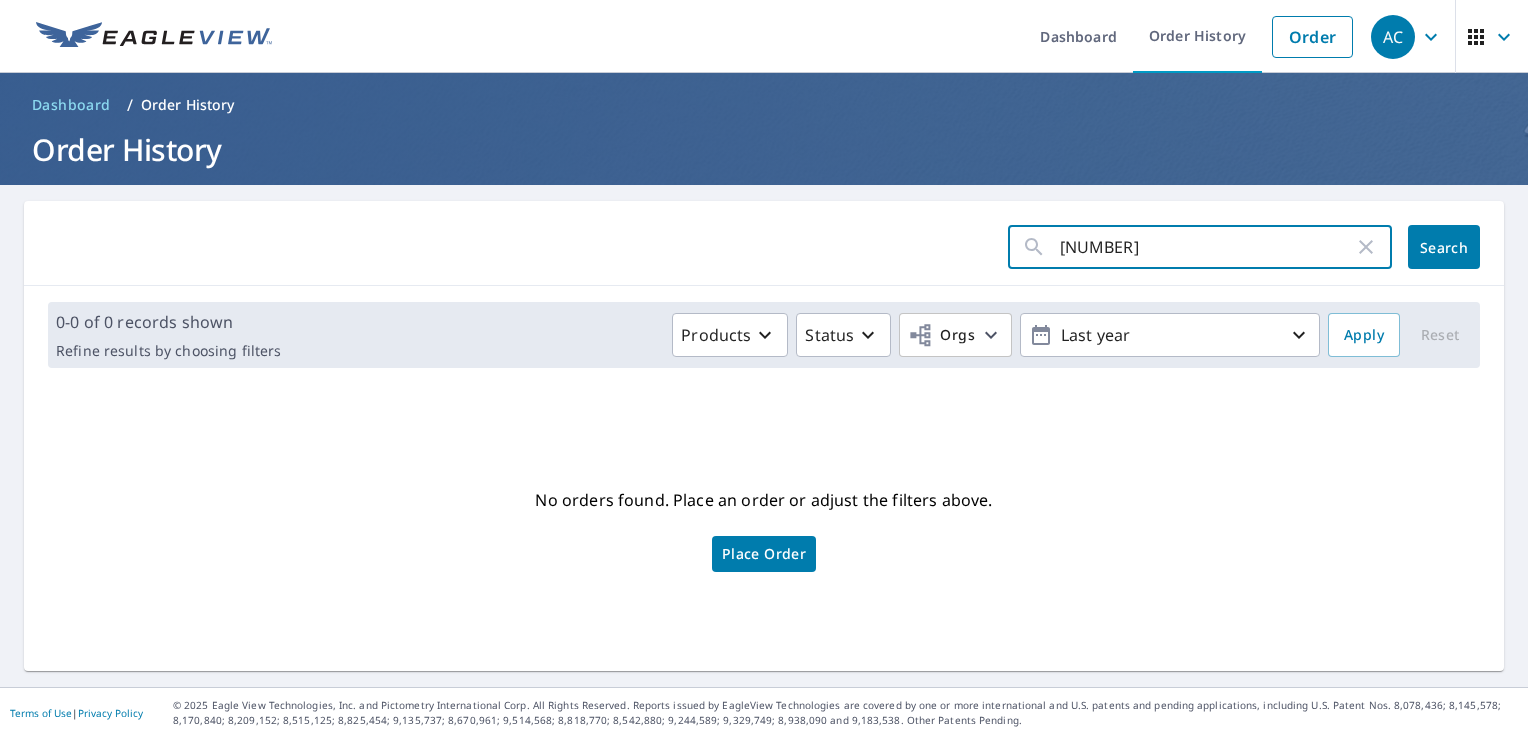 type on "[NUMBER]" 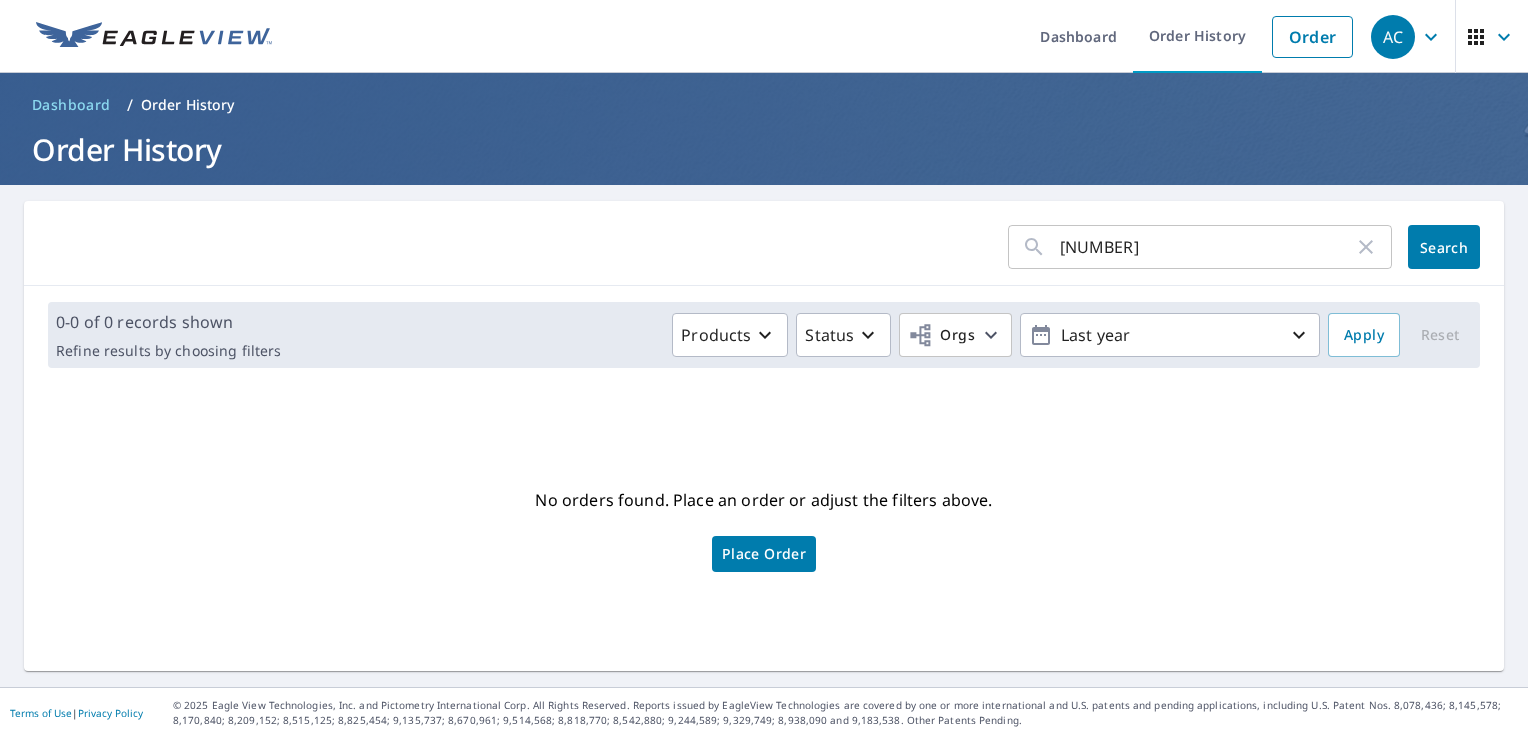 click on "[NUMBER]" at bounding box center [1207, 247] 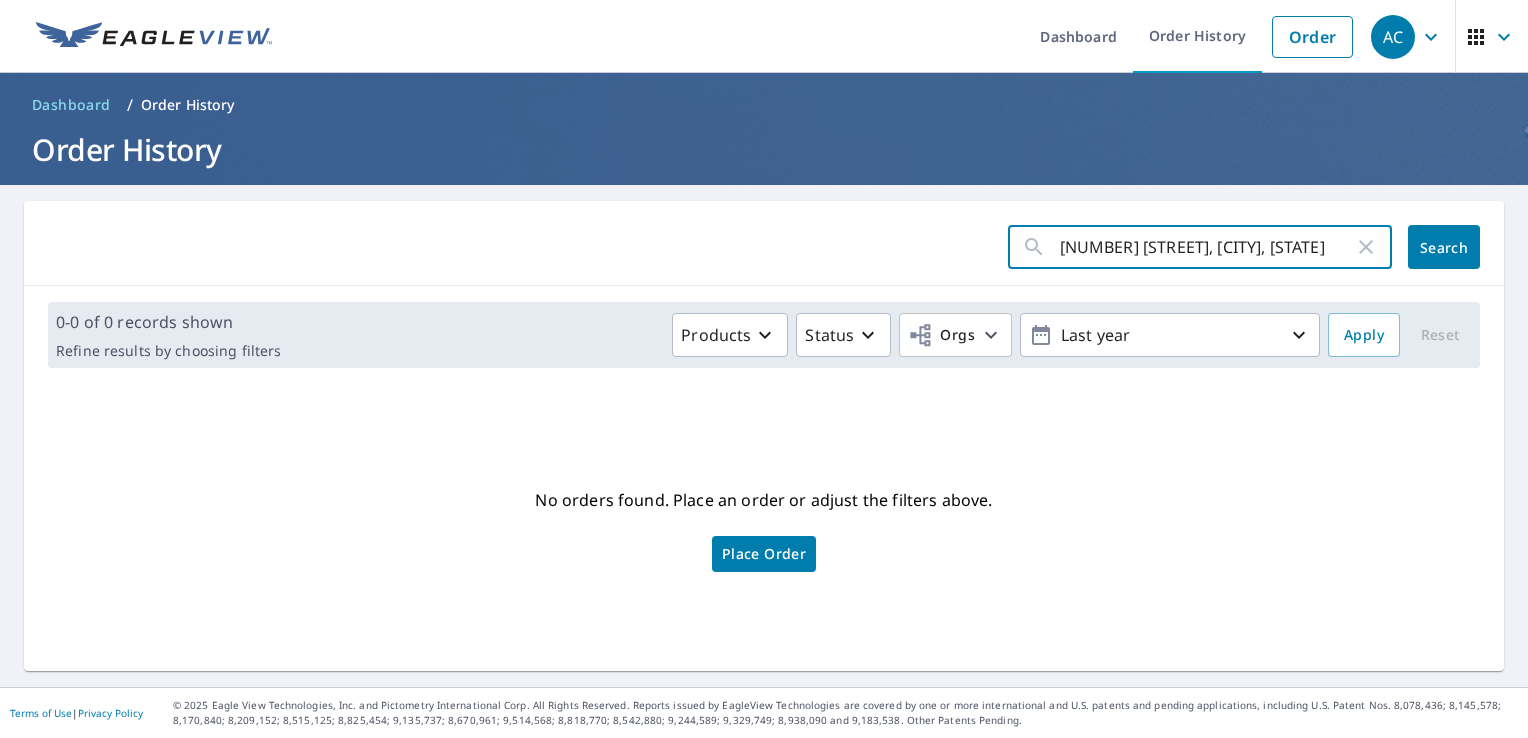type on "[NUMBER] [STREET], [CITY], [STATE]" 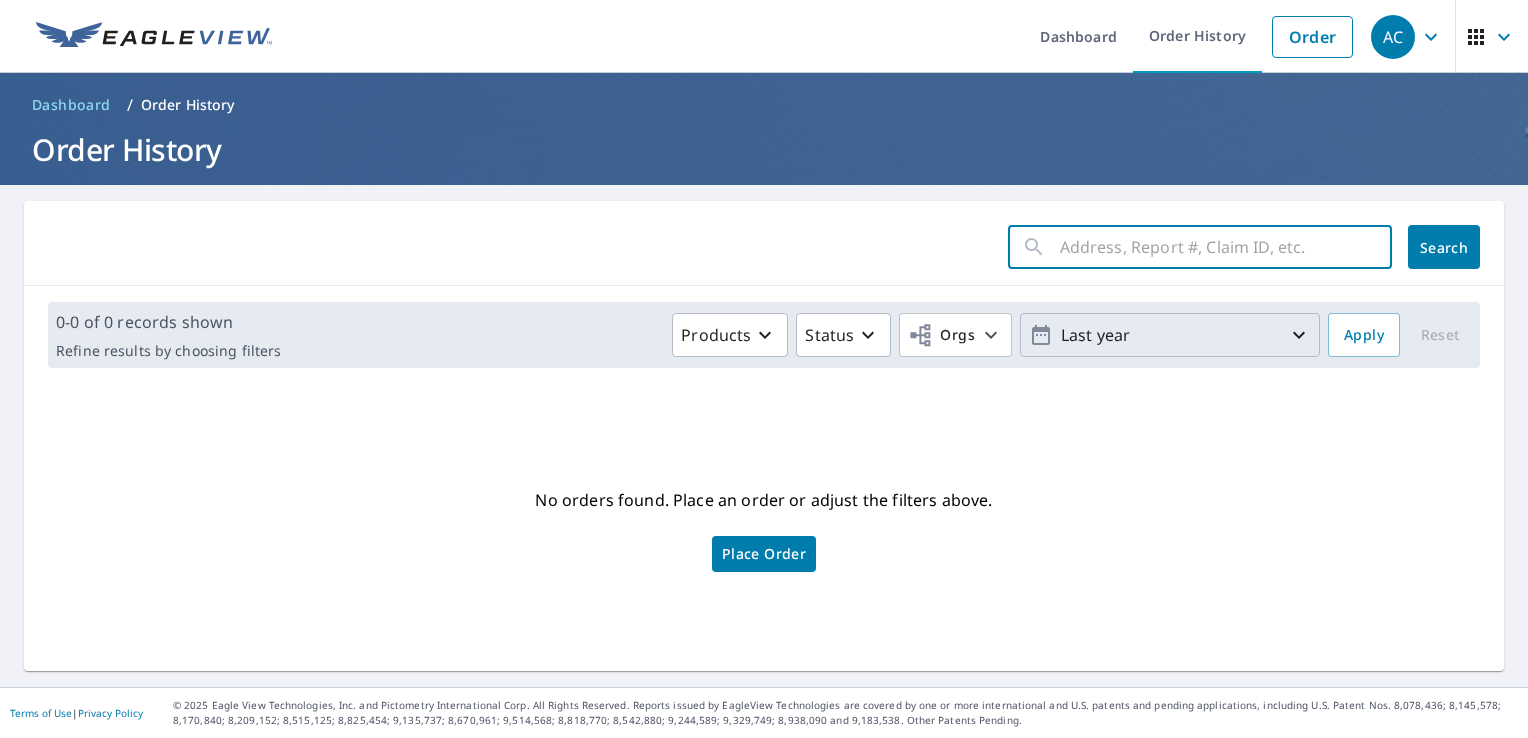 type 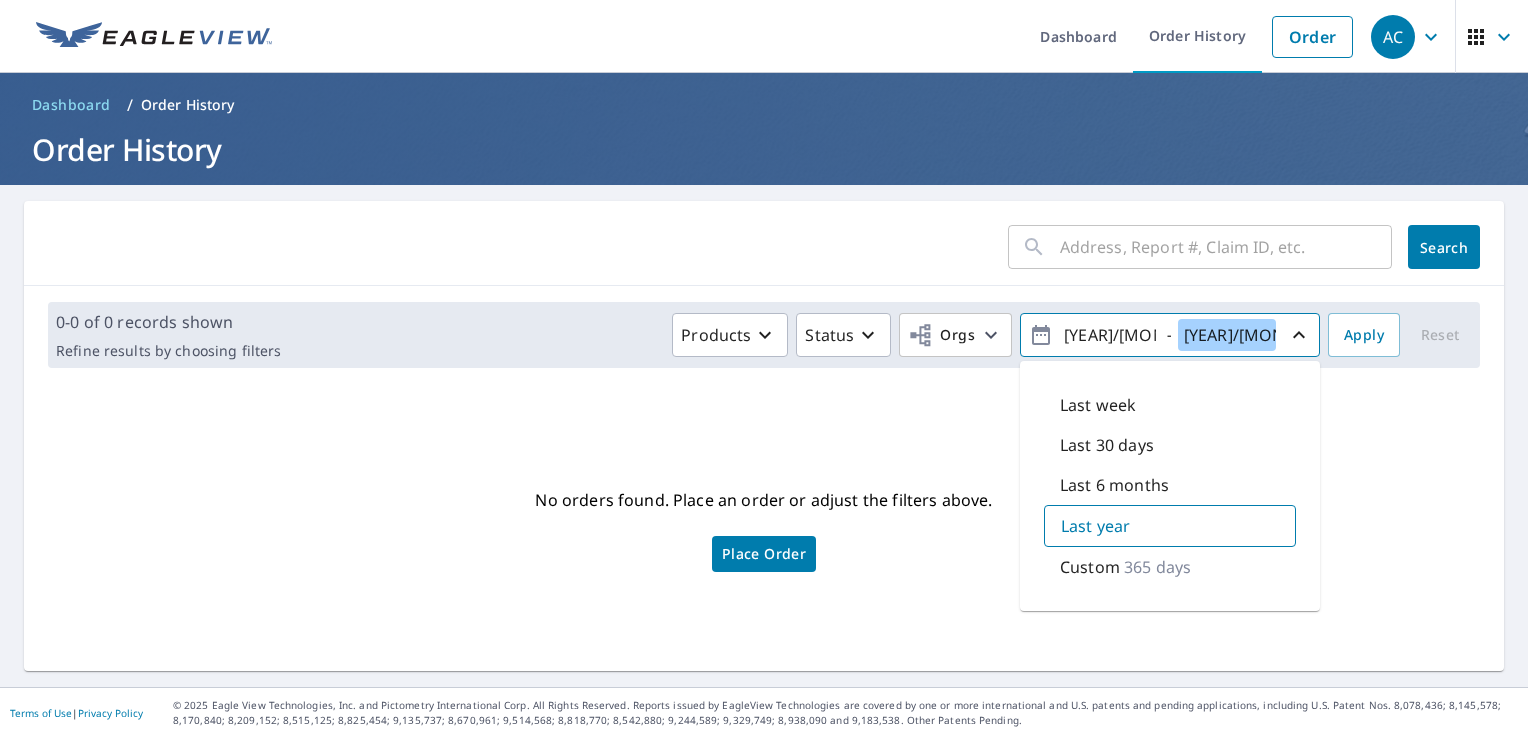 click on "[YEAR]/[MONTH]/[DAY]" at bounding box center [1227, 335] 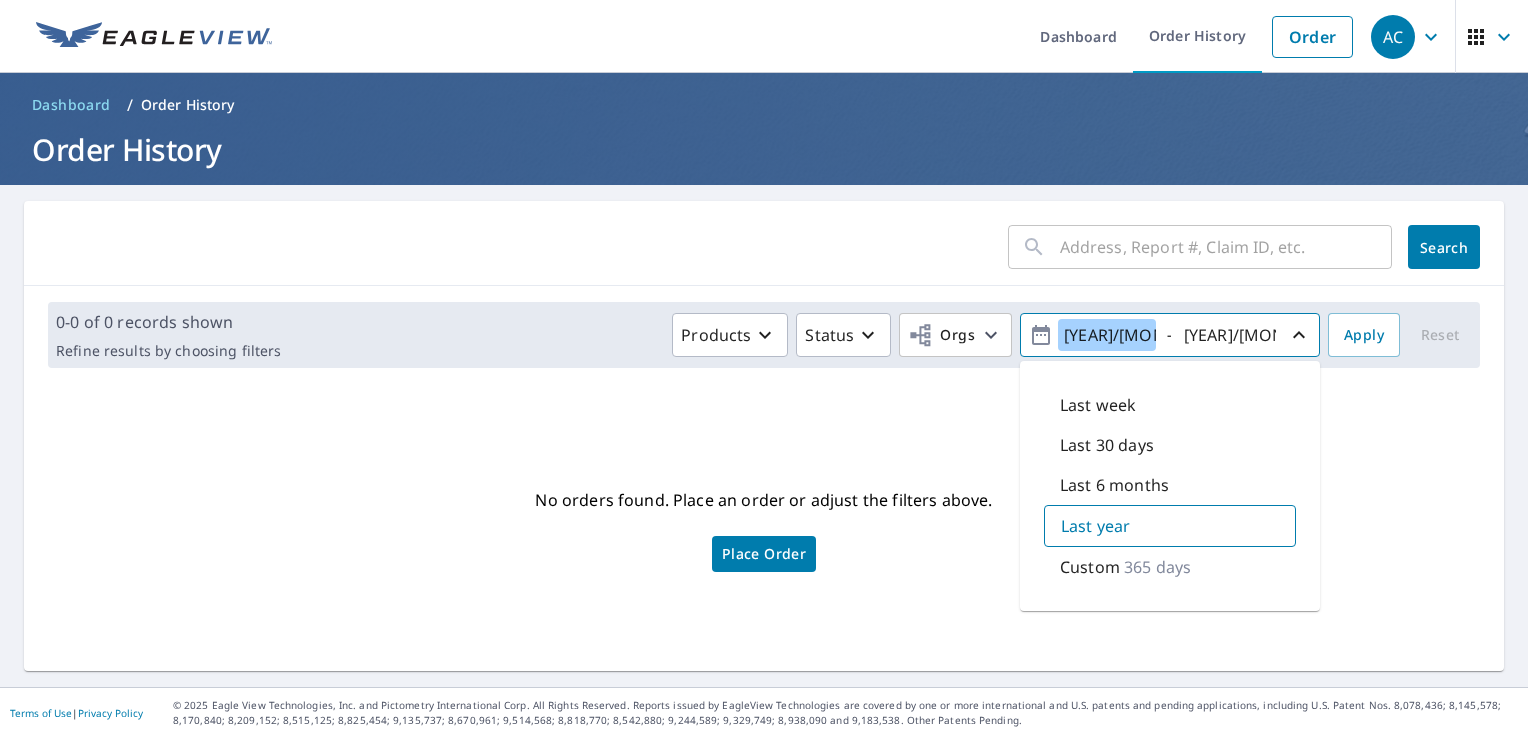 click on "[YEAR]/[MONTH]/[DAY]" at bounding box center (1107, 335) 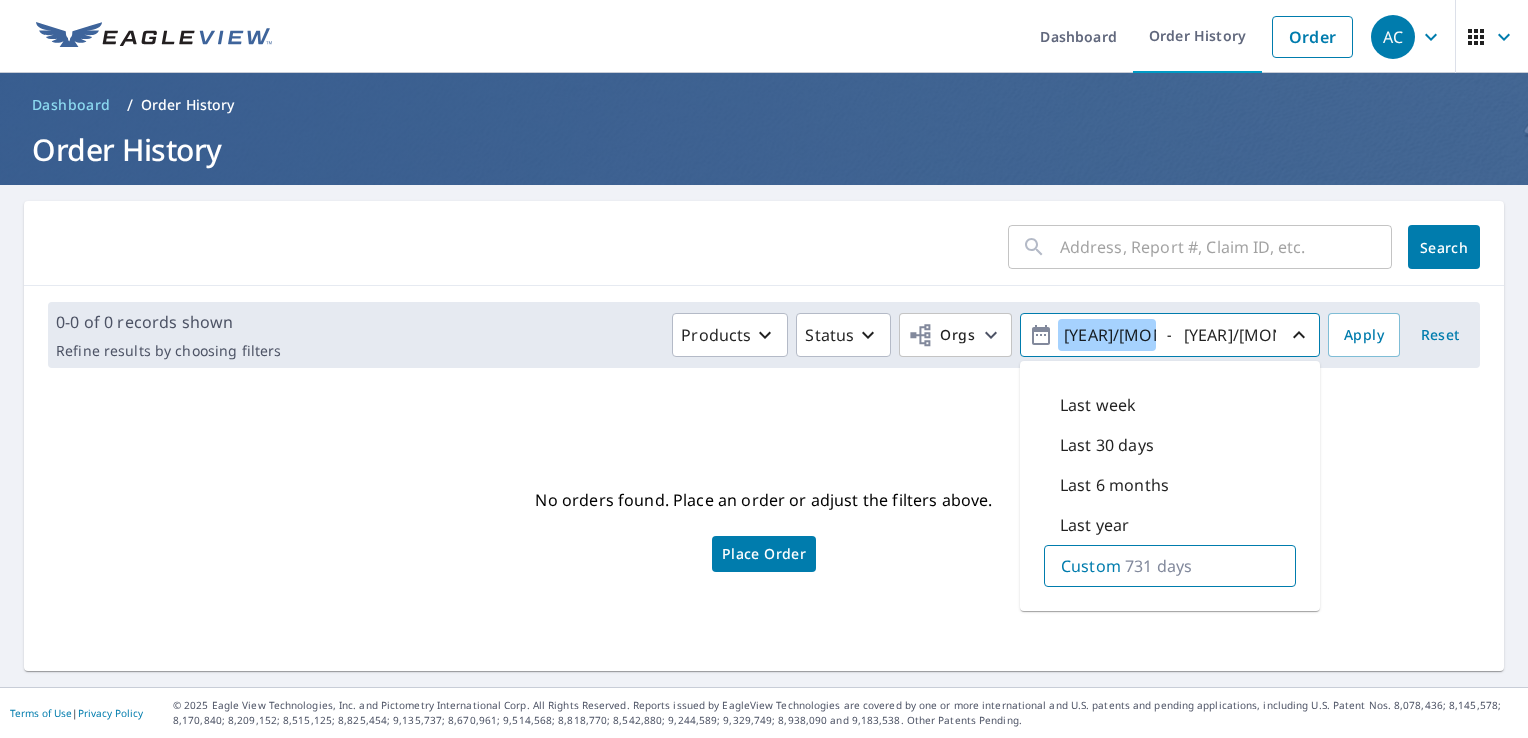 type on "[YEAR]/[MONTH]/[DAY]" 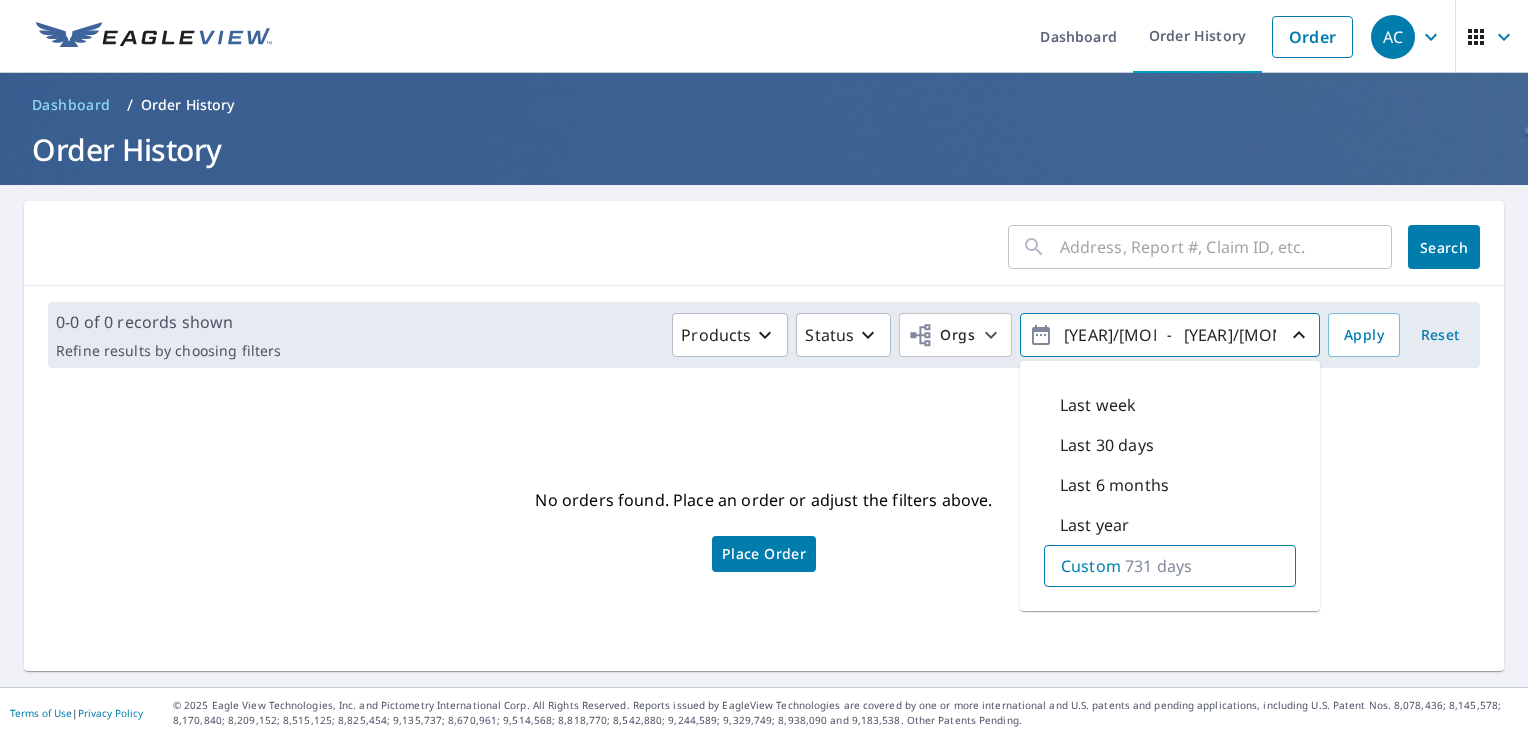 click at bounding box center (1226, 247) 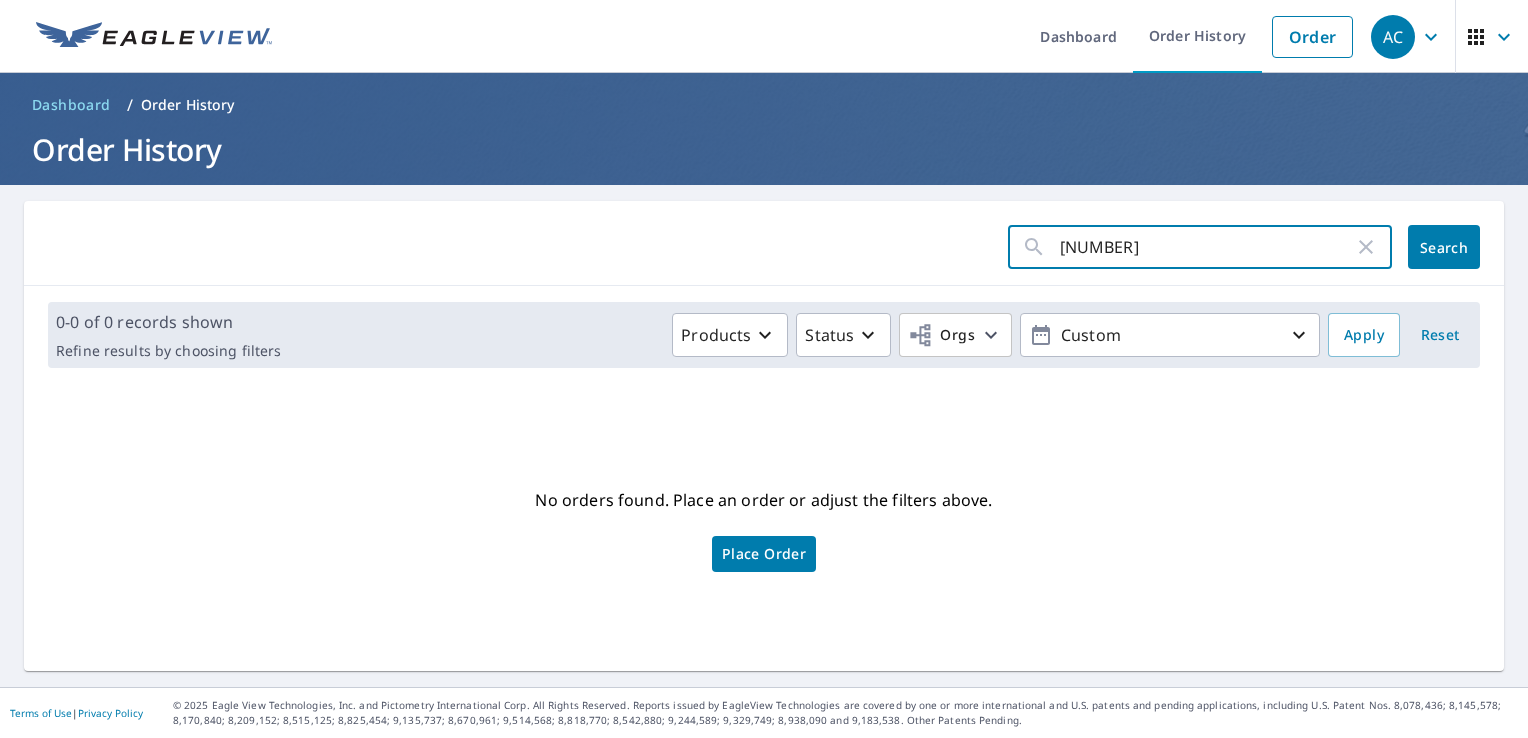 type on "[NUMBER]" 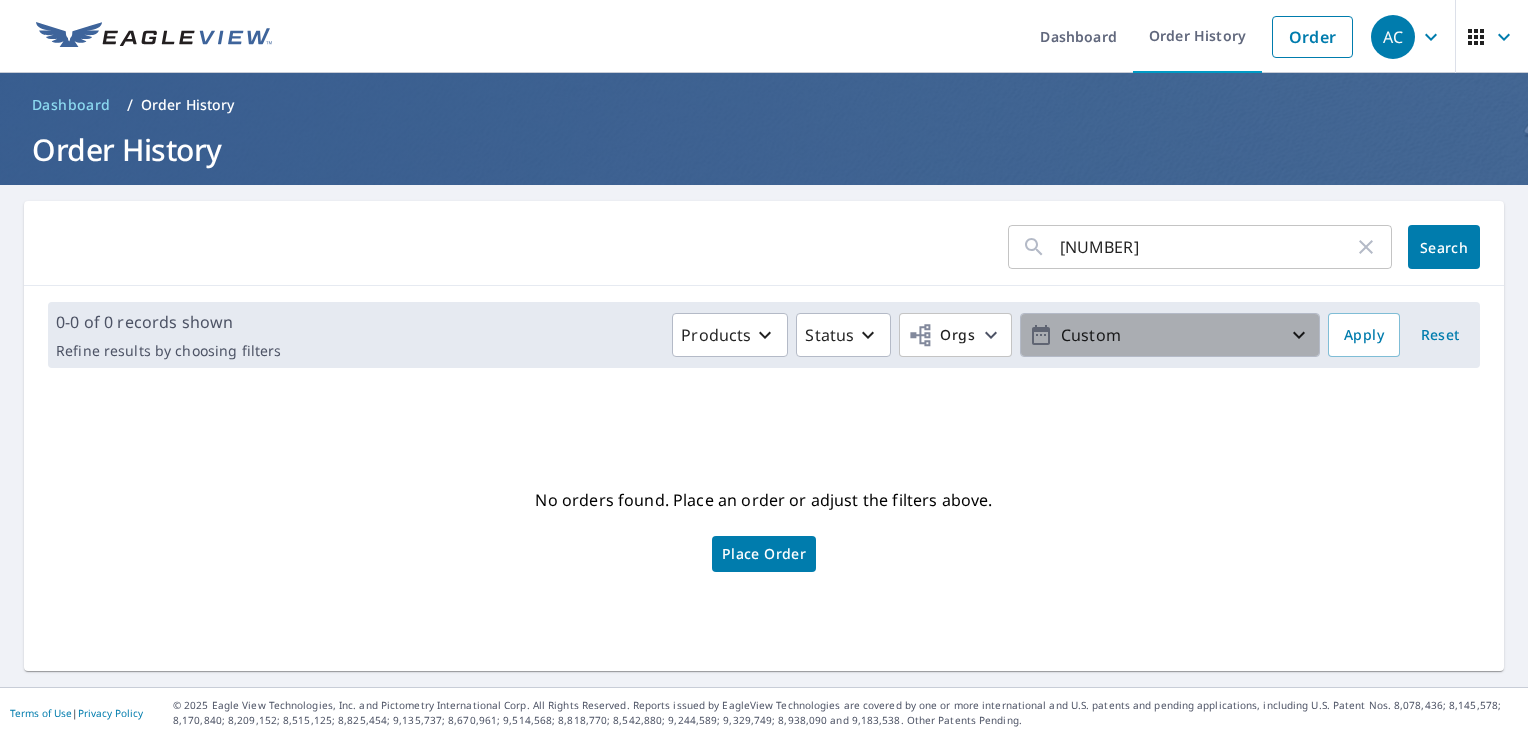 click on "Custom" at bounding box center [1170, 335] 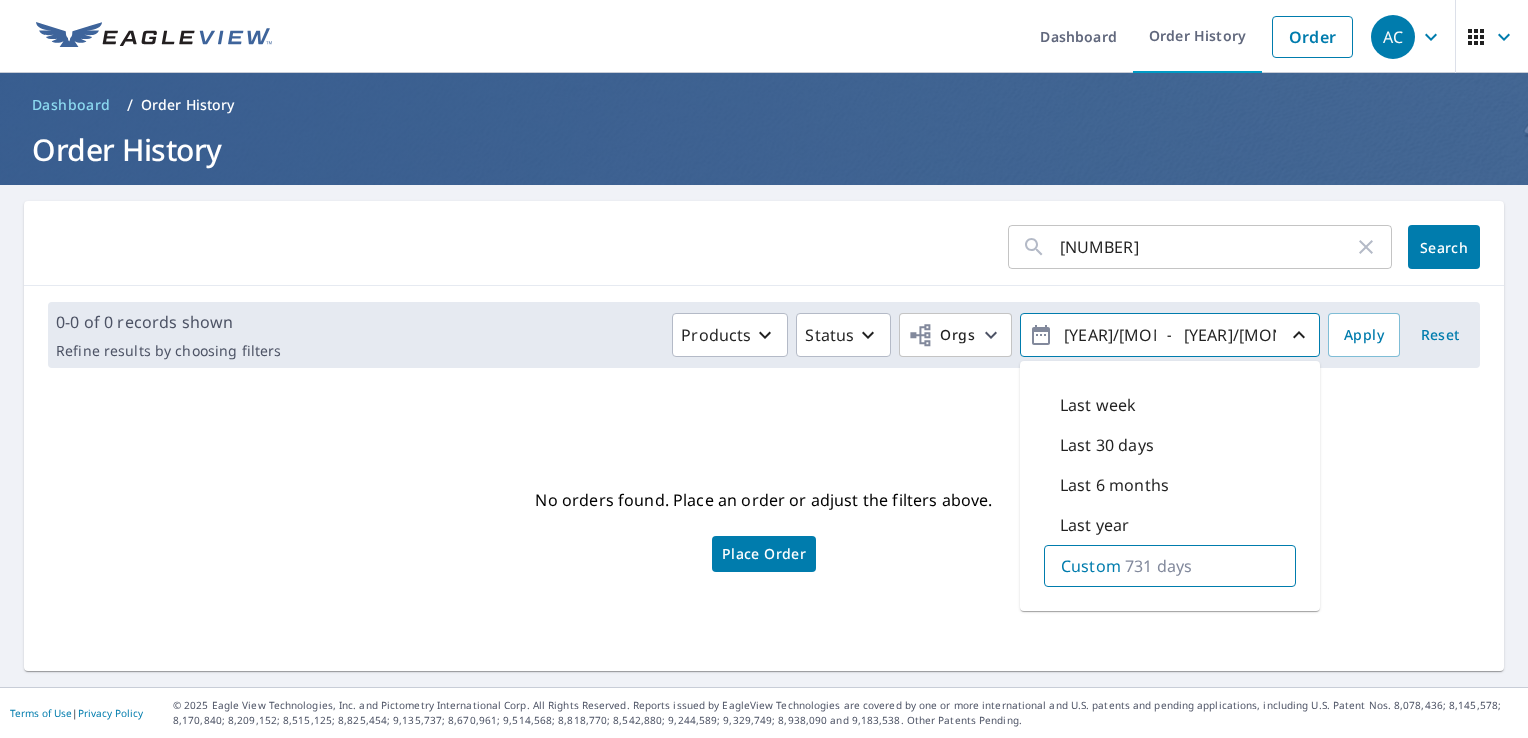 click on "[YEAR]/[MONTH]/[DAY]" at bounding box center (1107, 335) 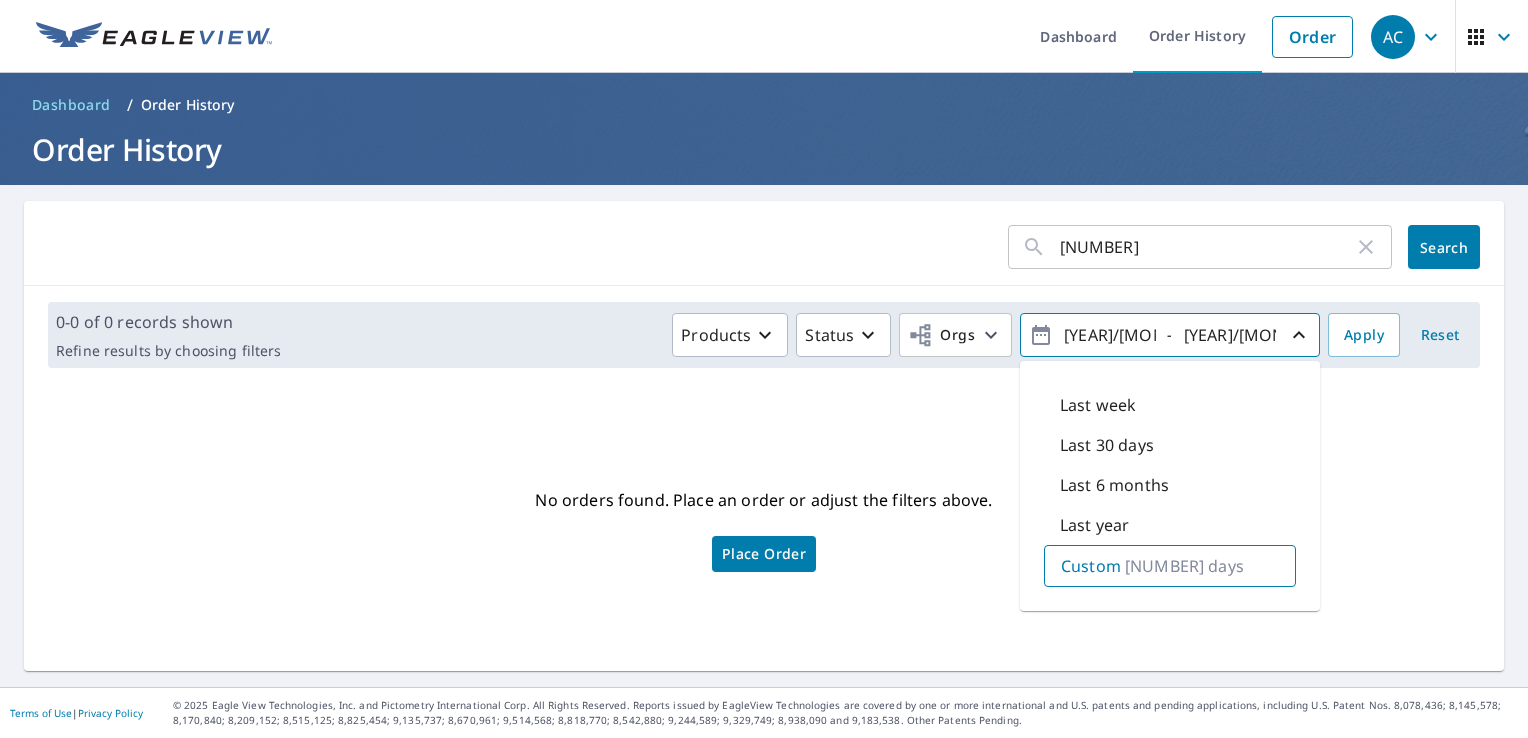 type on "[YEAR]/[MONTH]/[DAY]" 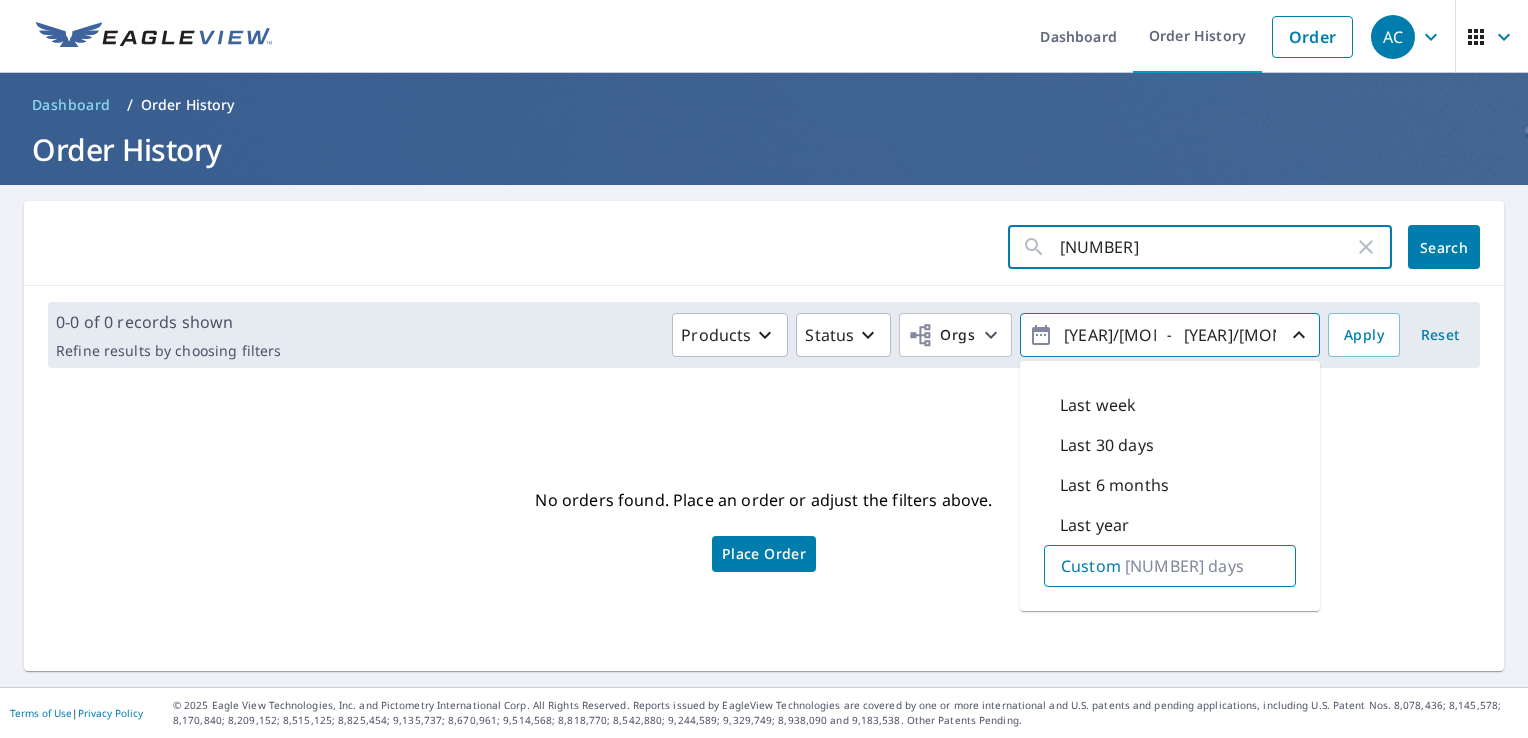click on "[NUMBER]" at bounding box center [1207, 247] 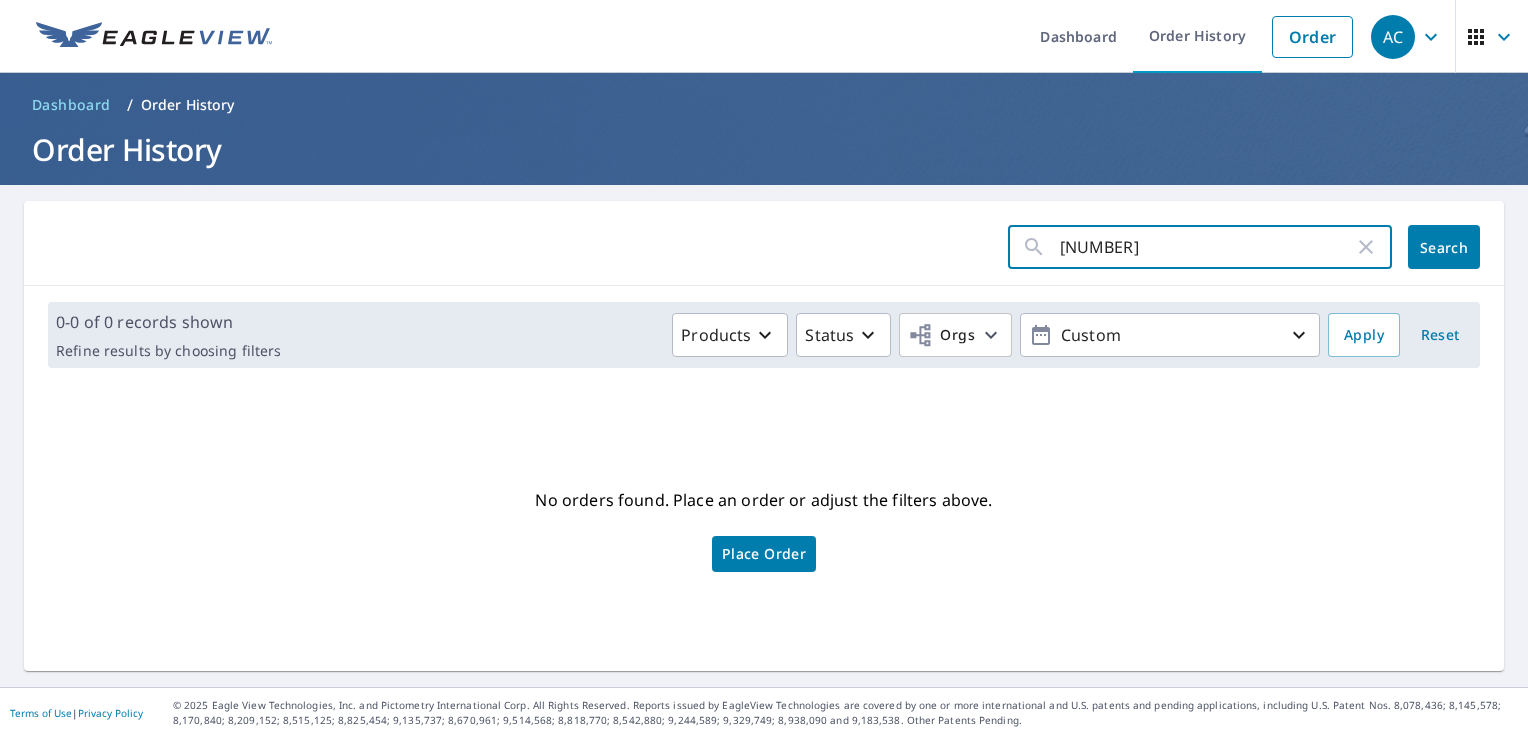 click on "Search" 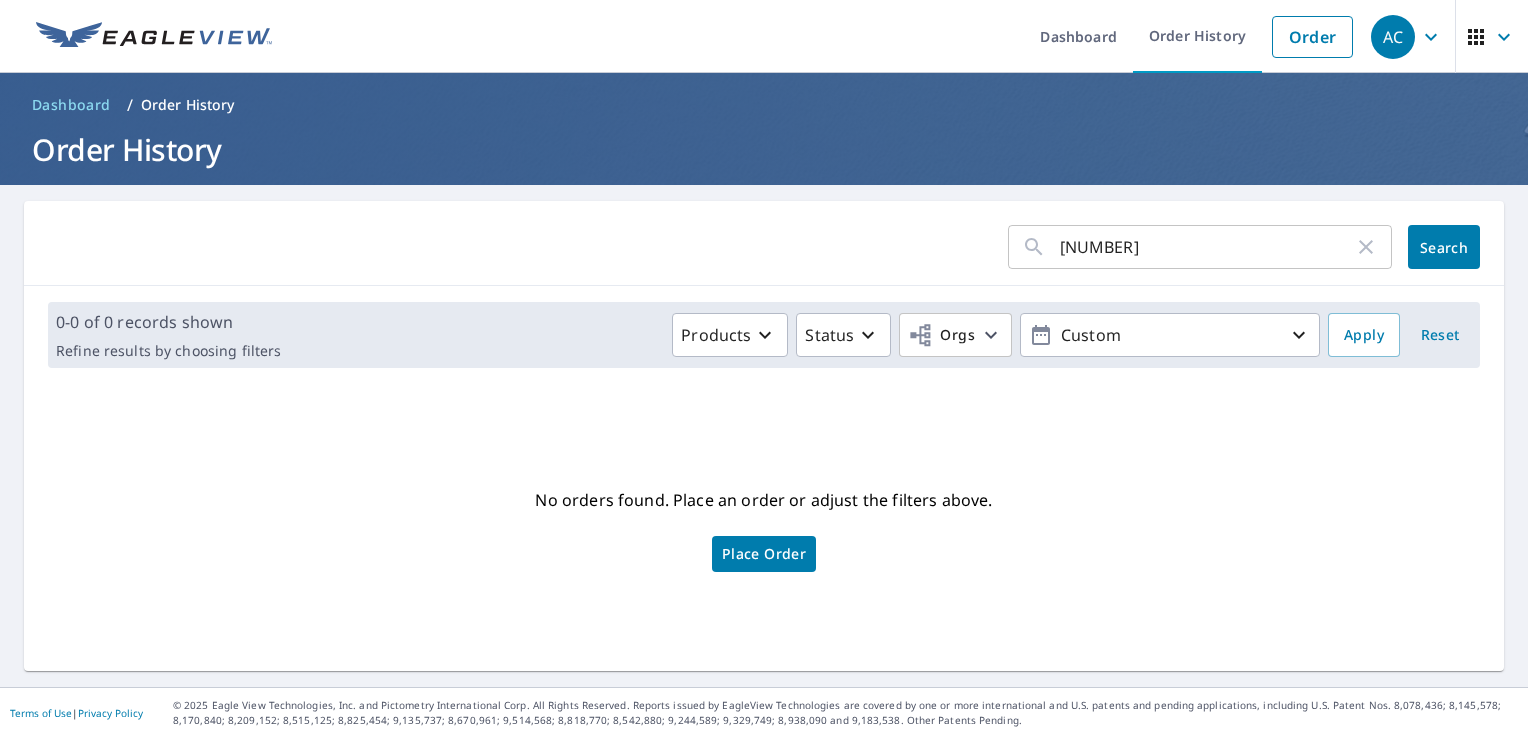 click on "[NUMBER]" at bounding box center (1207, 247) 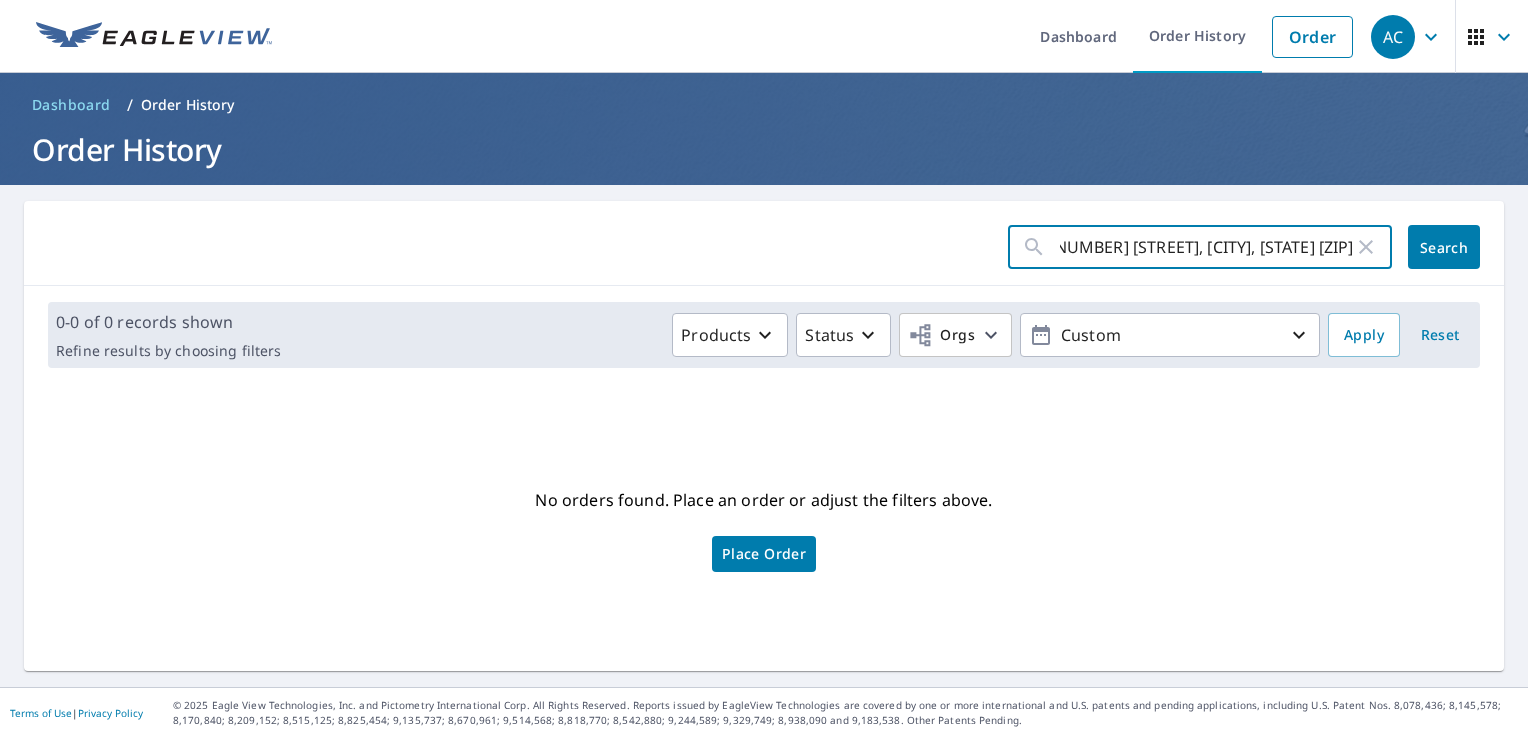 type on "[NUMBER] [STREET]
[CITY], [STATE] [ZIP]" 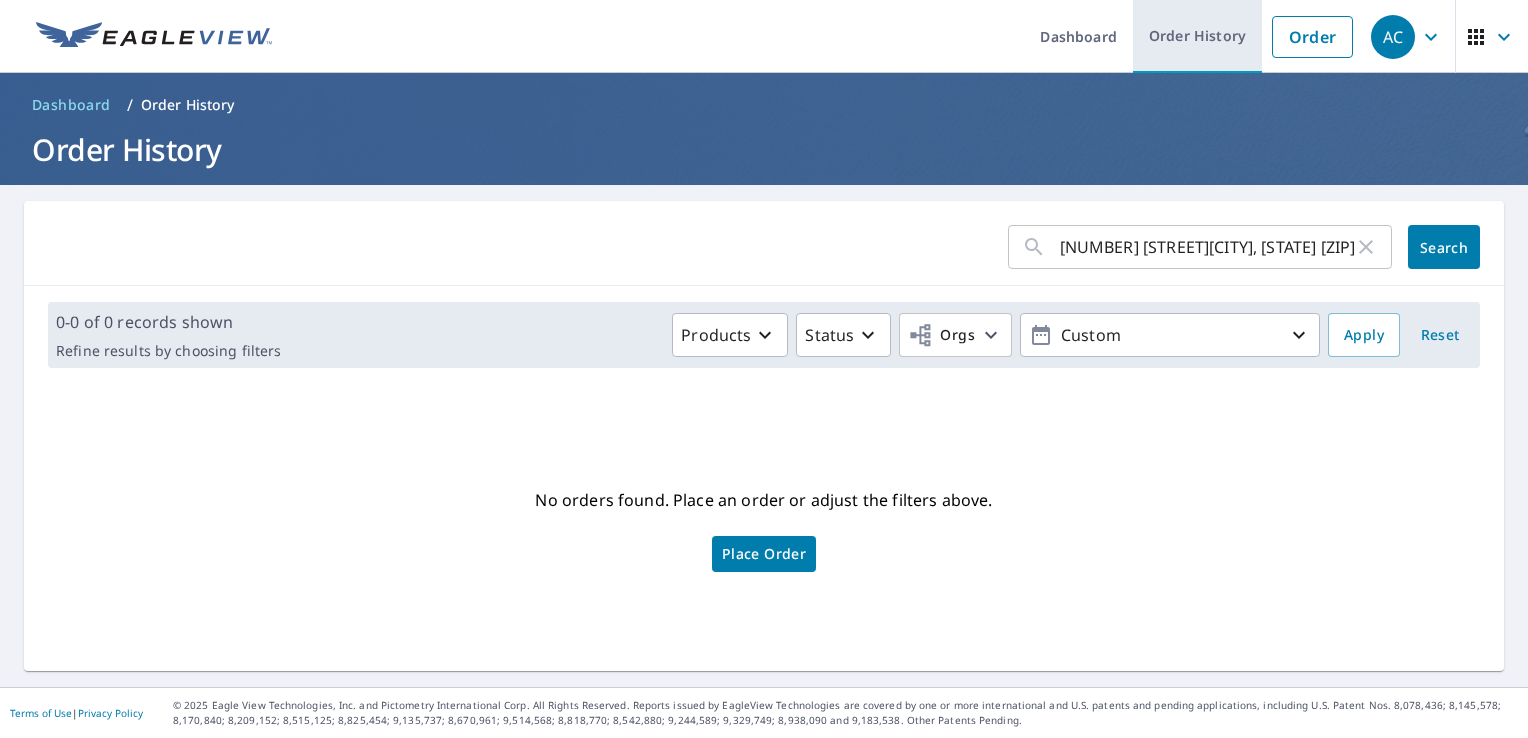 click on "Order History" at bounding box center [1197, 36] 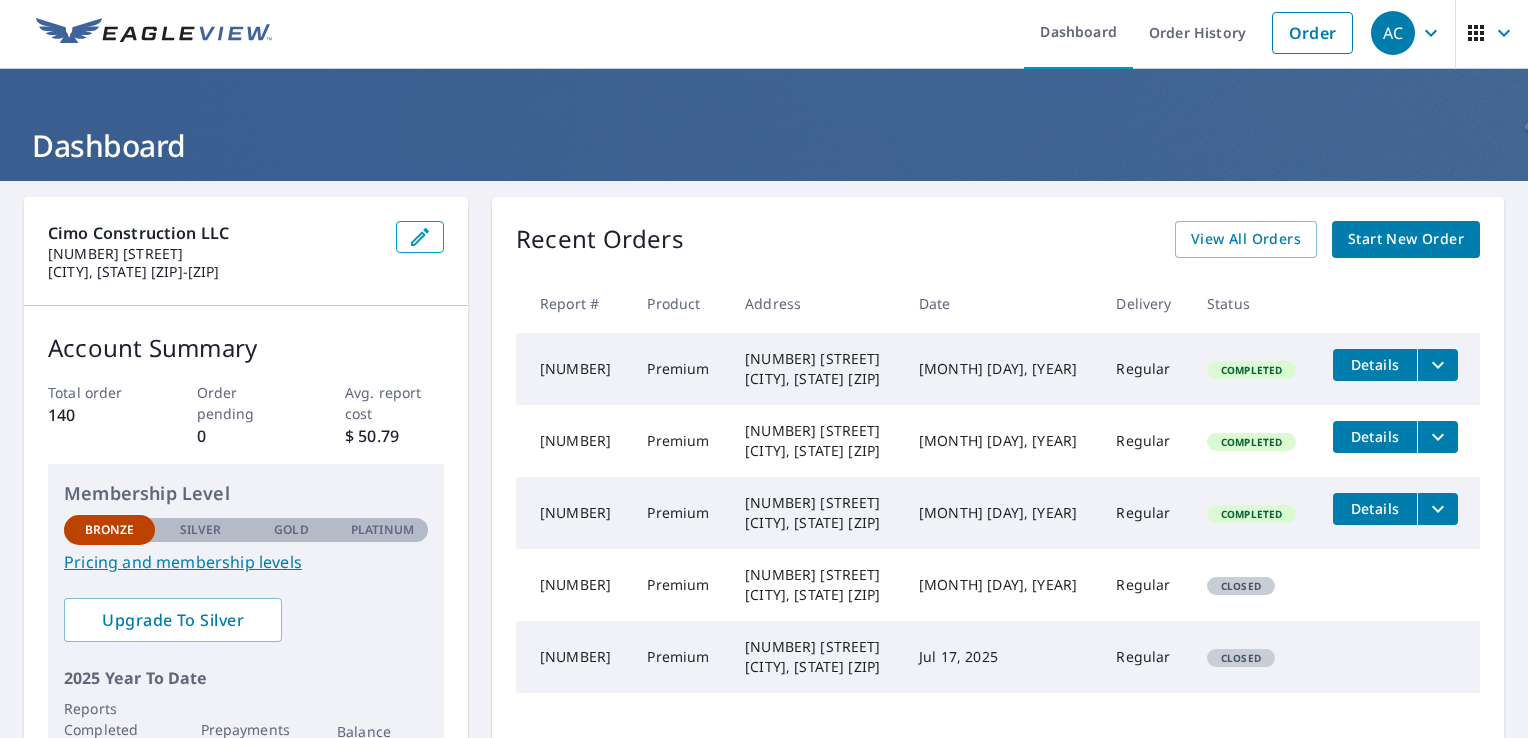 scroll, scrollTop: 0, scrollLeft: 0, axis: both 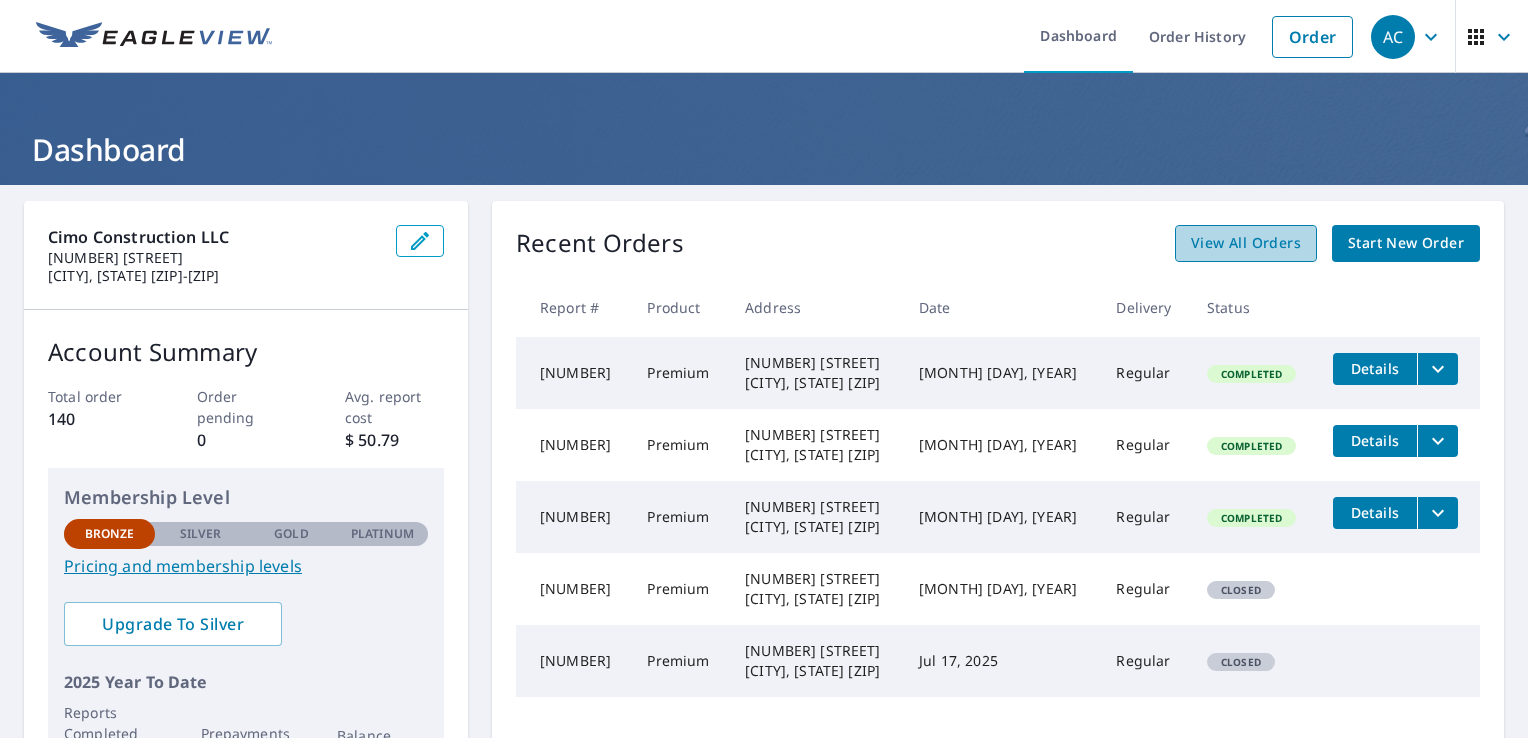 click on "View All Orders" at bounding box center [1246, 243] 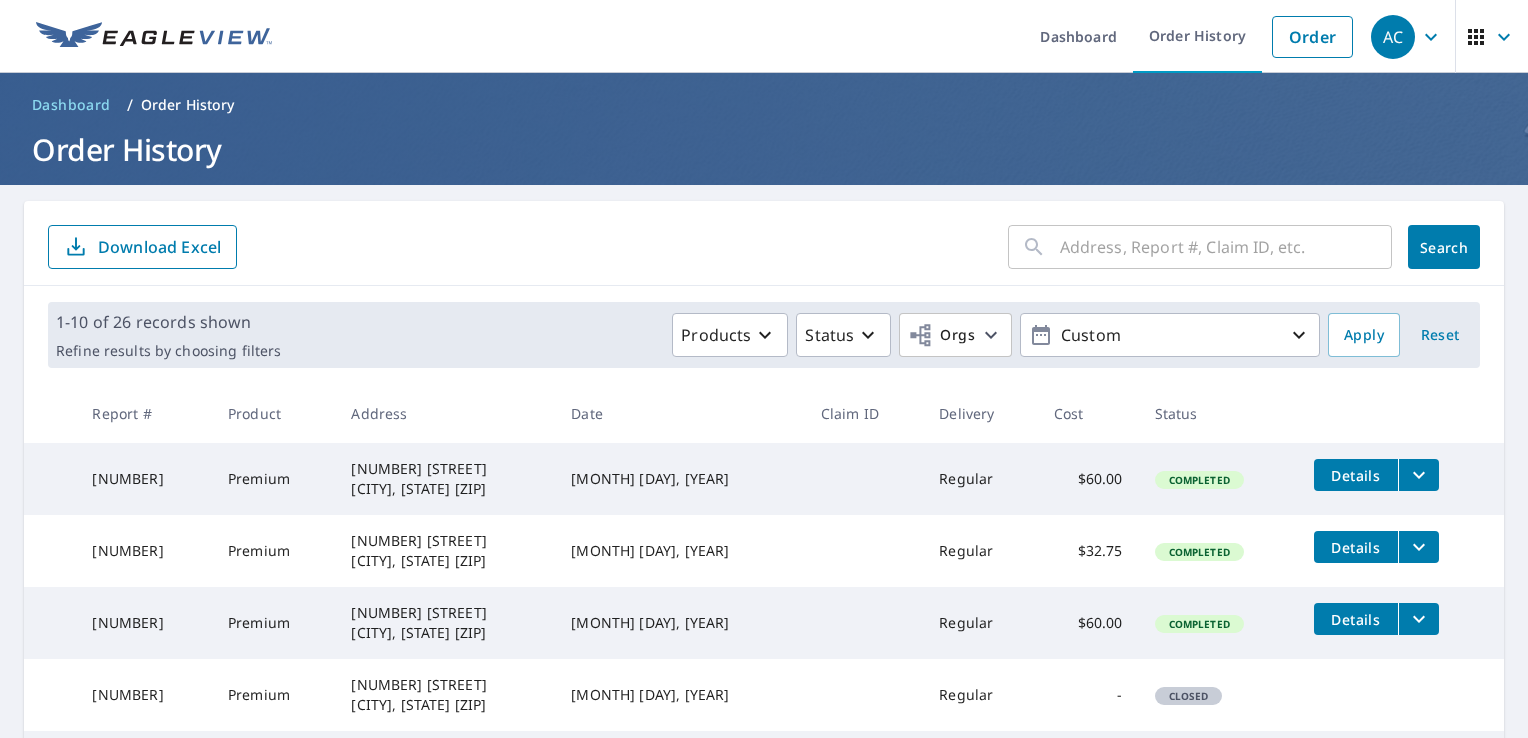 scroll, scrollTop: 571, scrollLeft: 0, axis: vertical 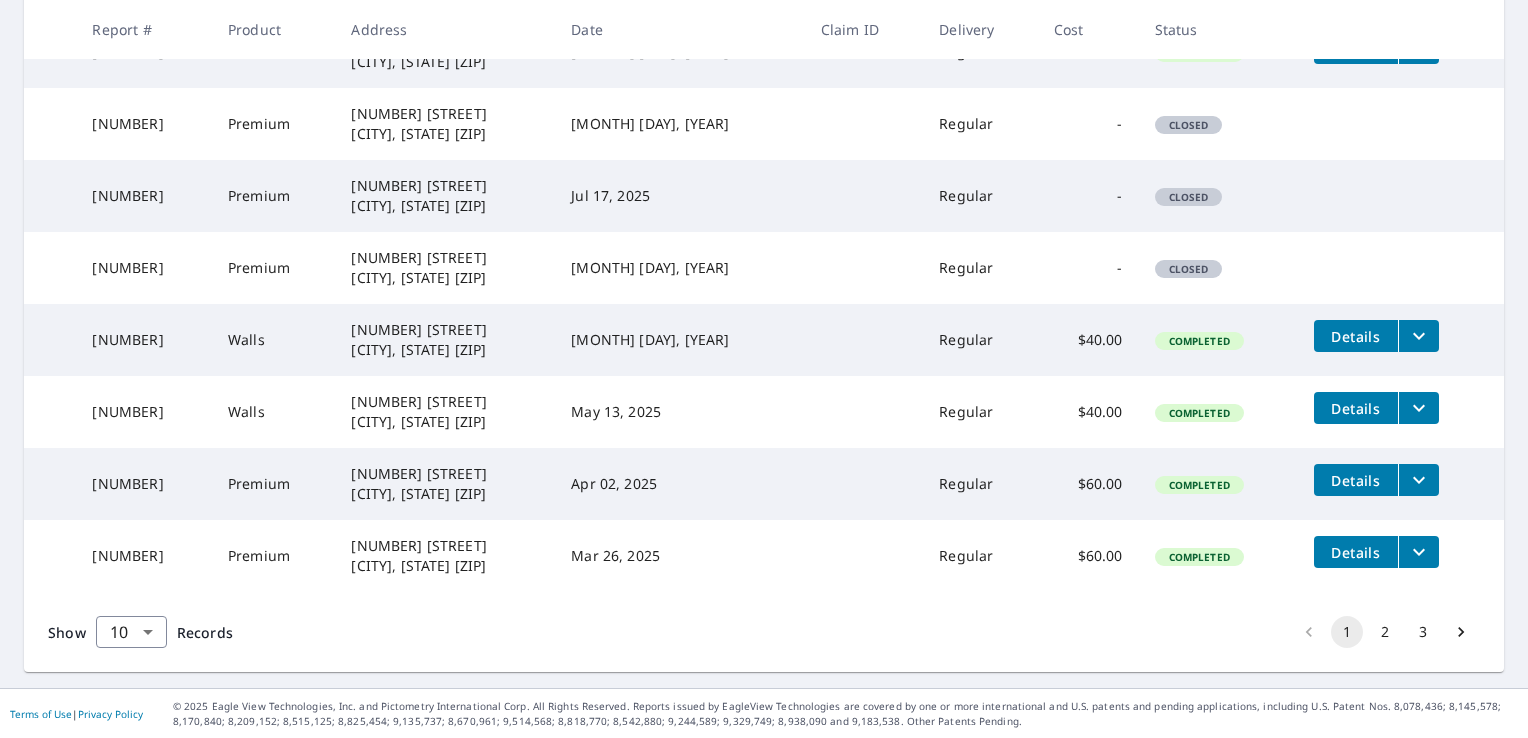 click on "3" at bounding box center [1423, 632] 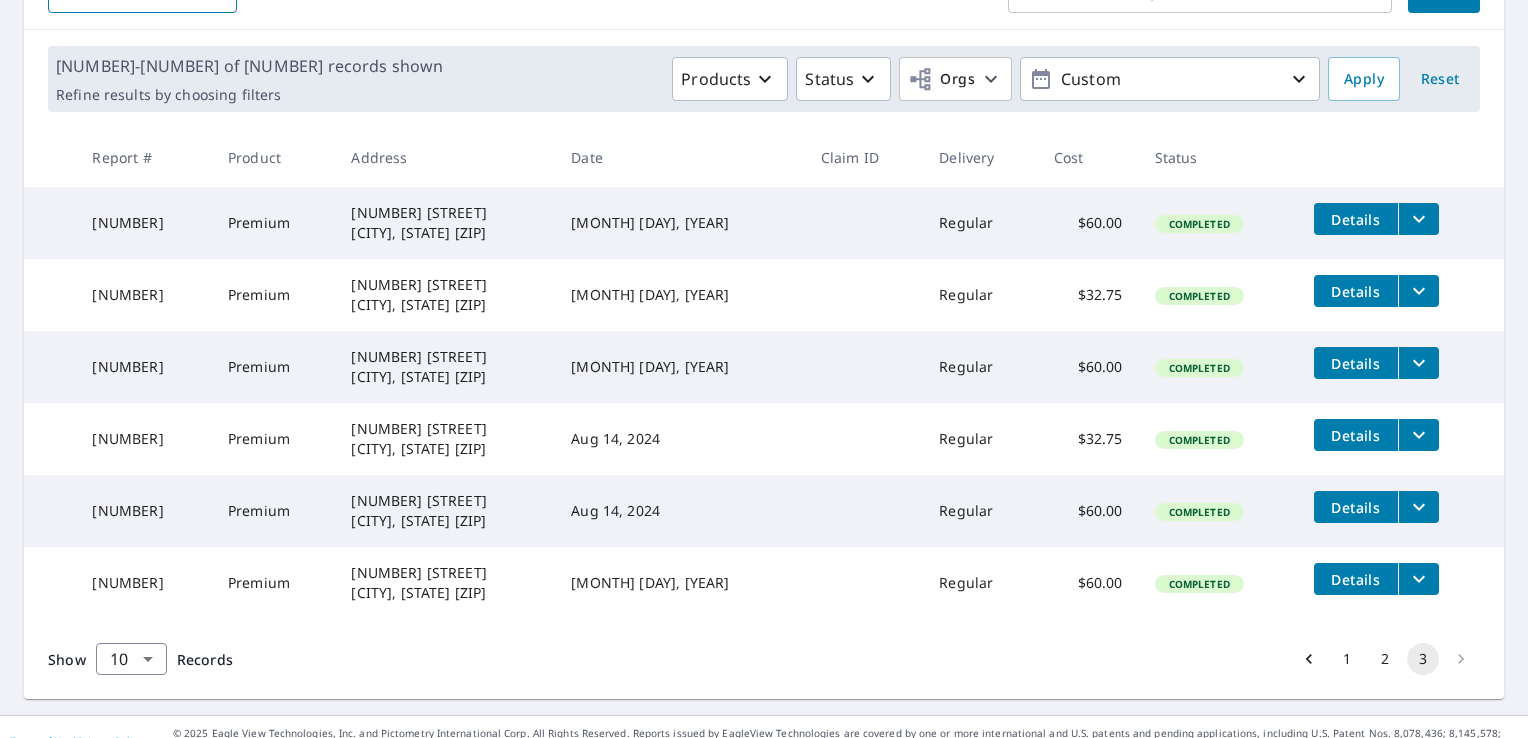scroll, scrollTop: 283, scrollLeft: 0, axis: vertical 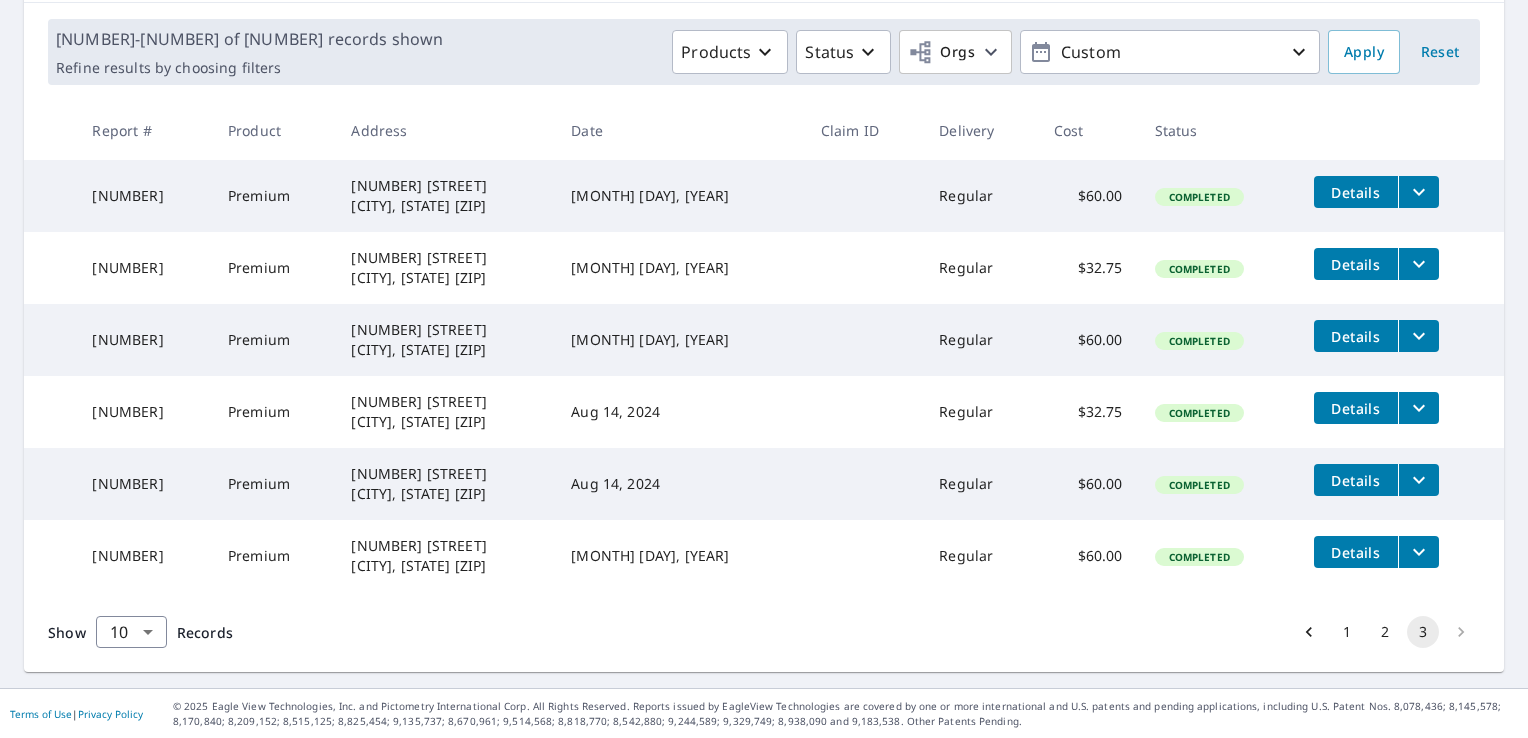 click at bounding box center [1461, 632] 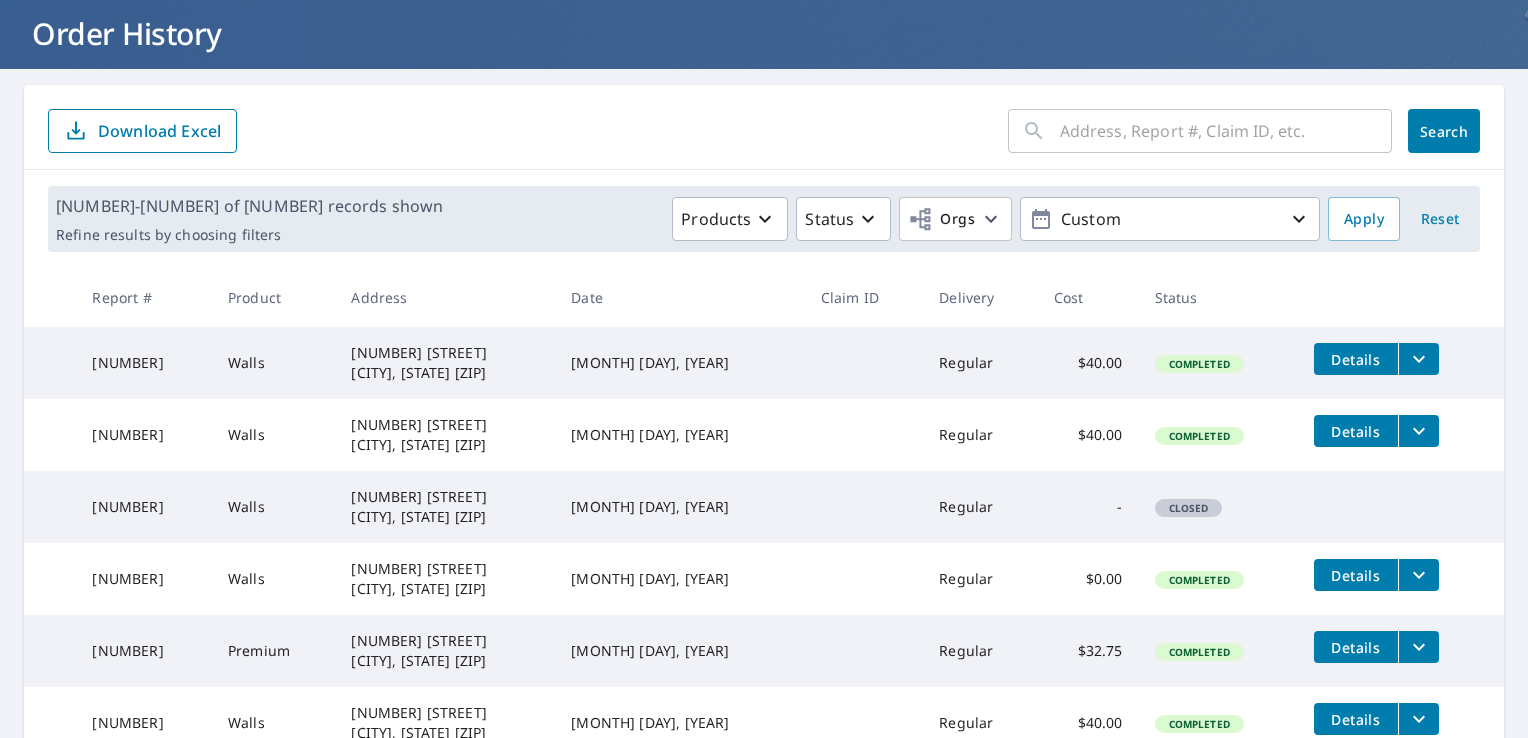 scroll, scrollTop: 71, scrollLeft: 0, axis: vertical 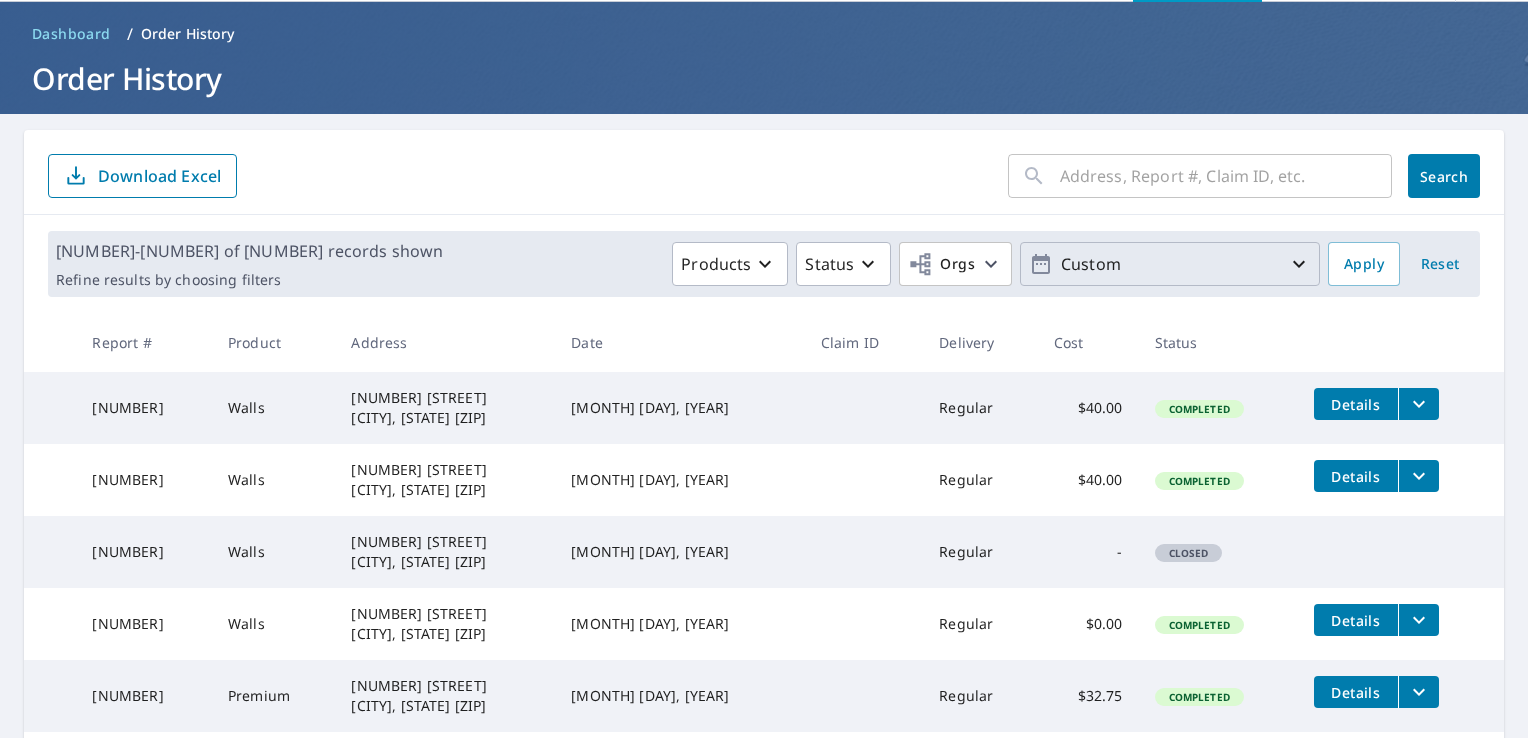 click on "Custom" at bounding box center (1170, 264) 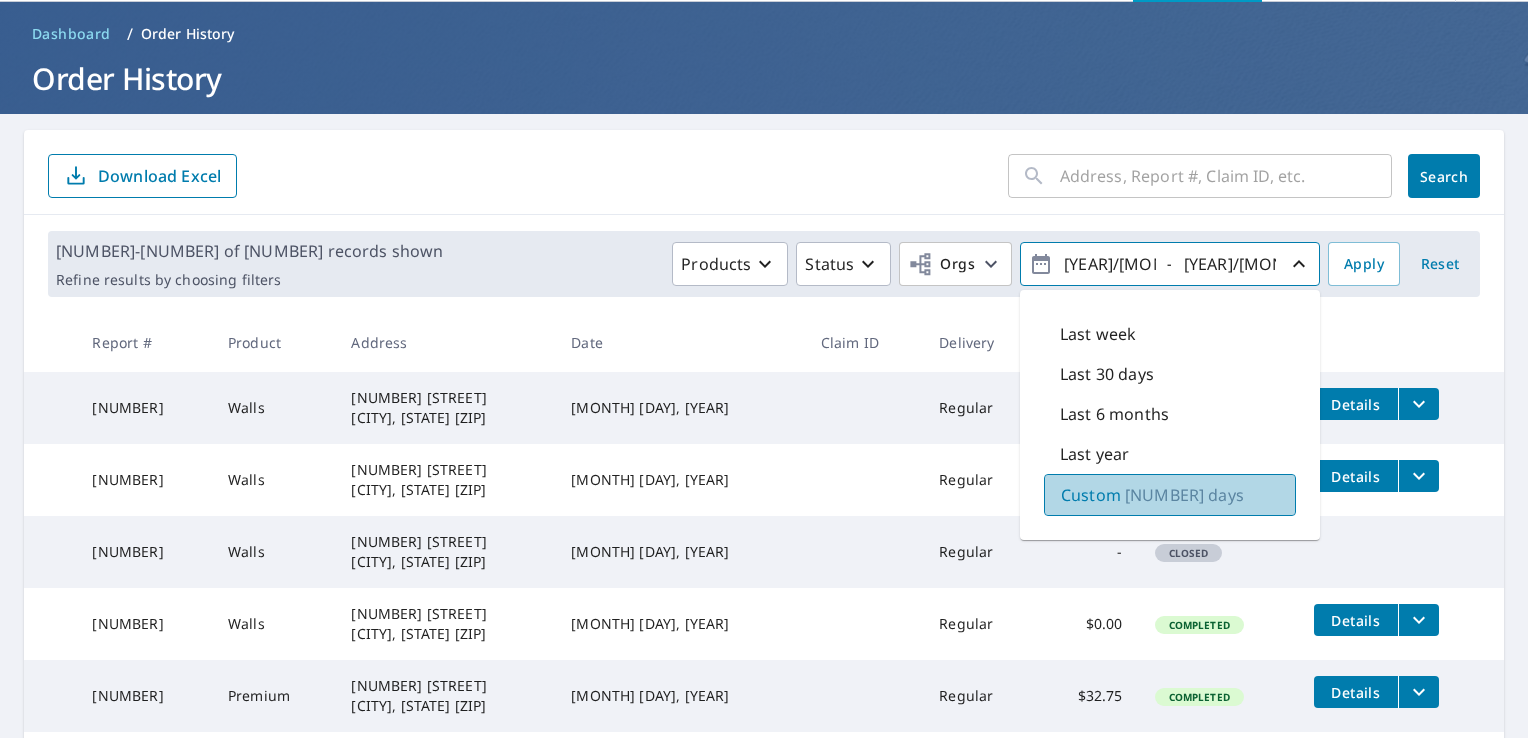 click on "[NUMBER] days" at bounding box center (1184, 495) 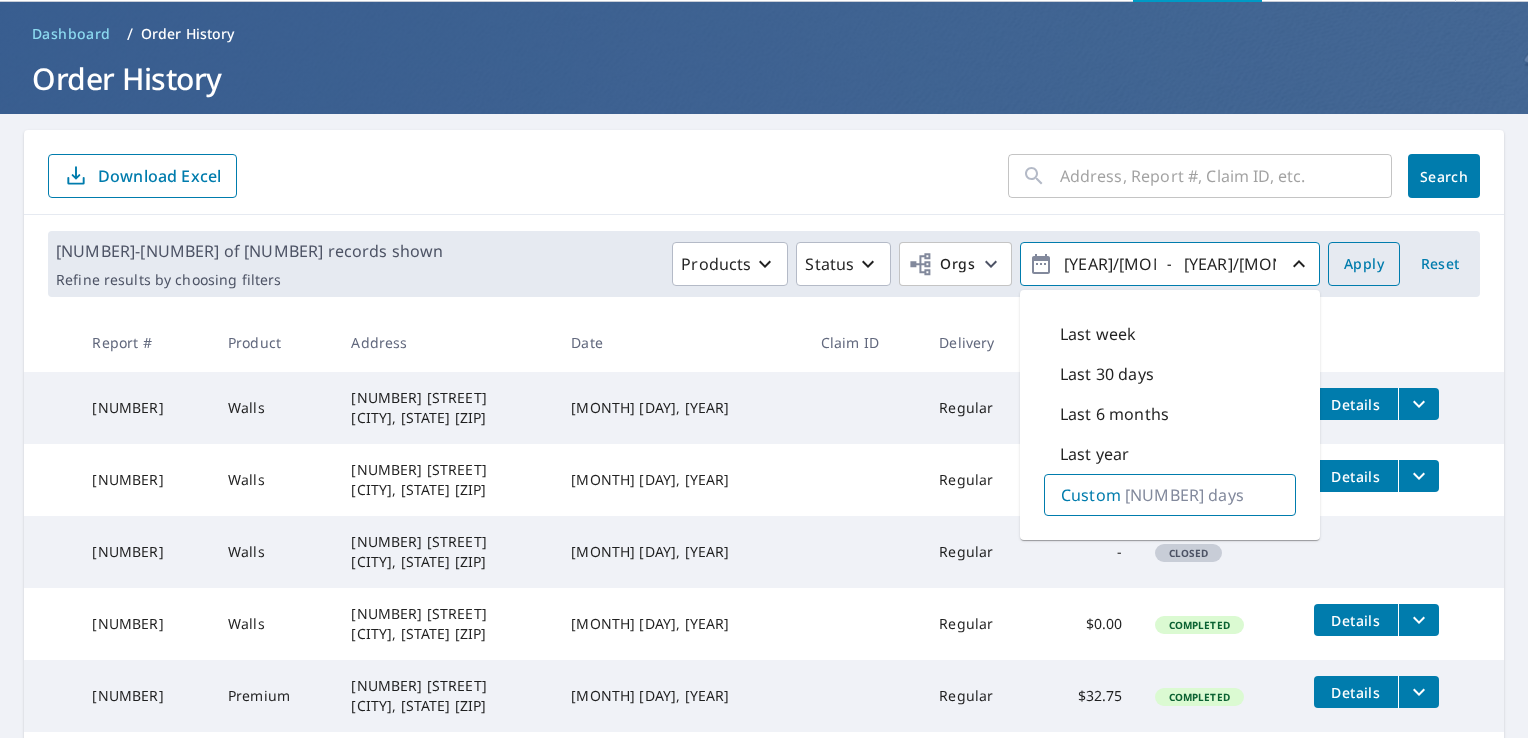 click on "Apply" at bounding box center (1364, 264) 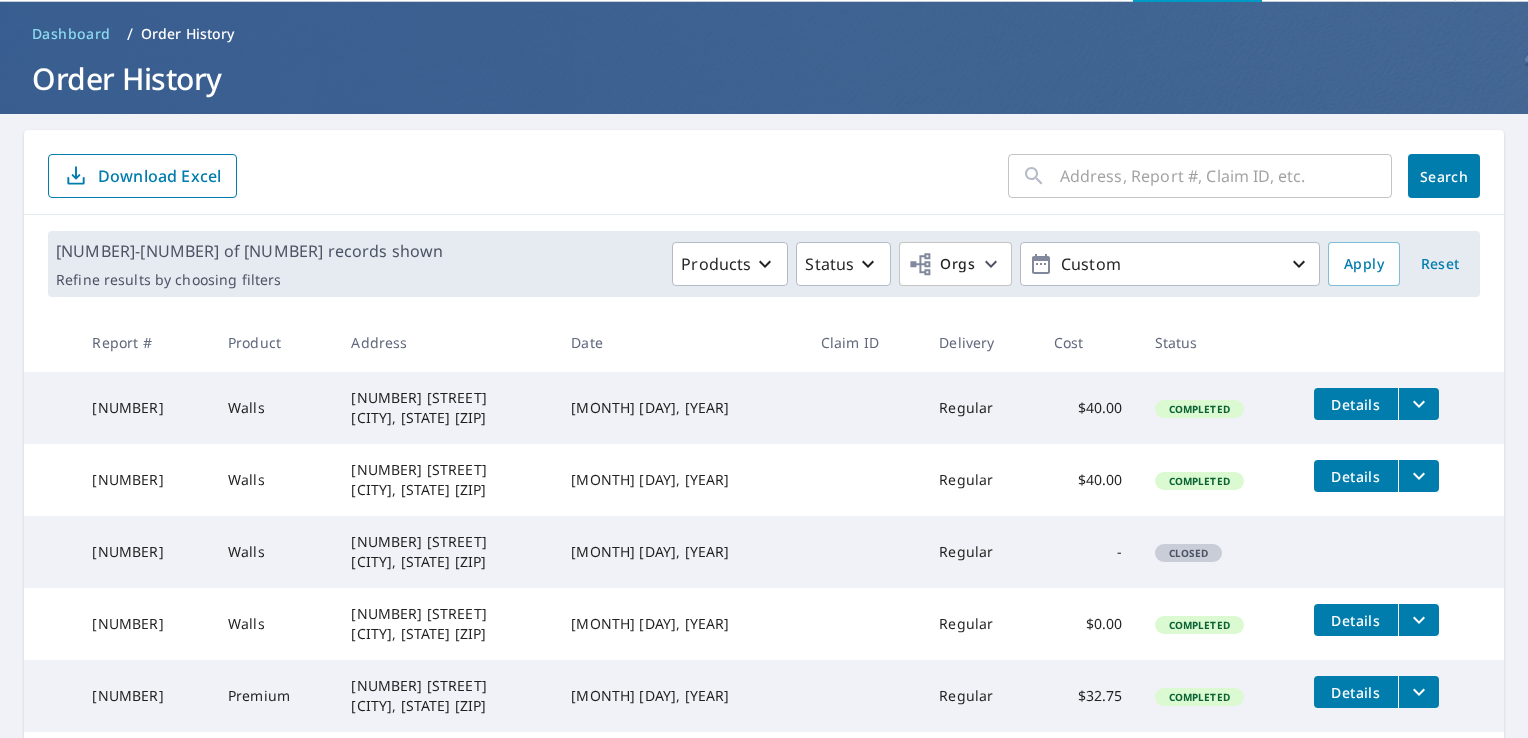 scroll, scrollTop: 571, scrollLeft: 0, axis: vertical 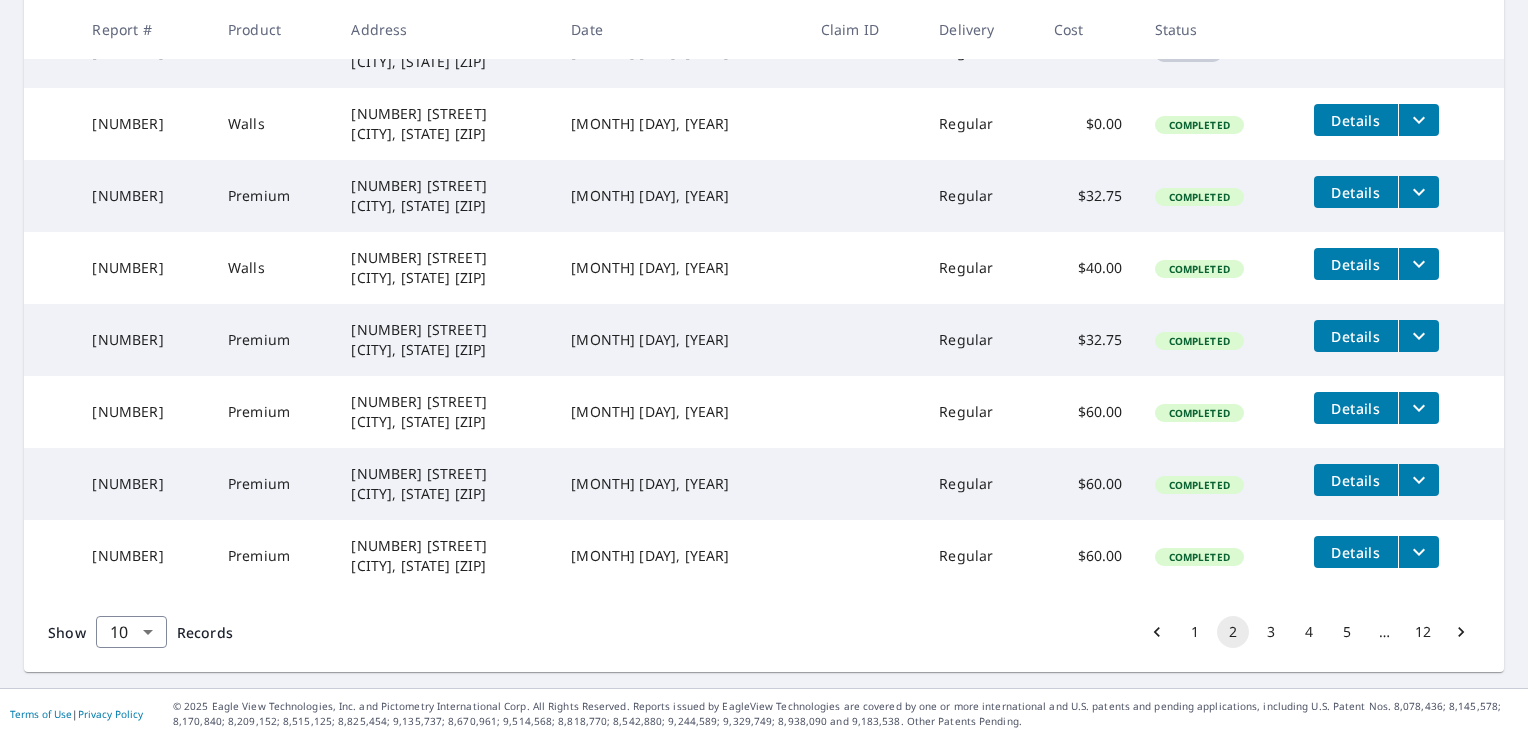 click on "4" at bounding box center [1309, 632] 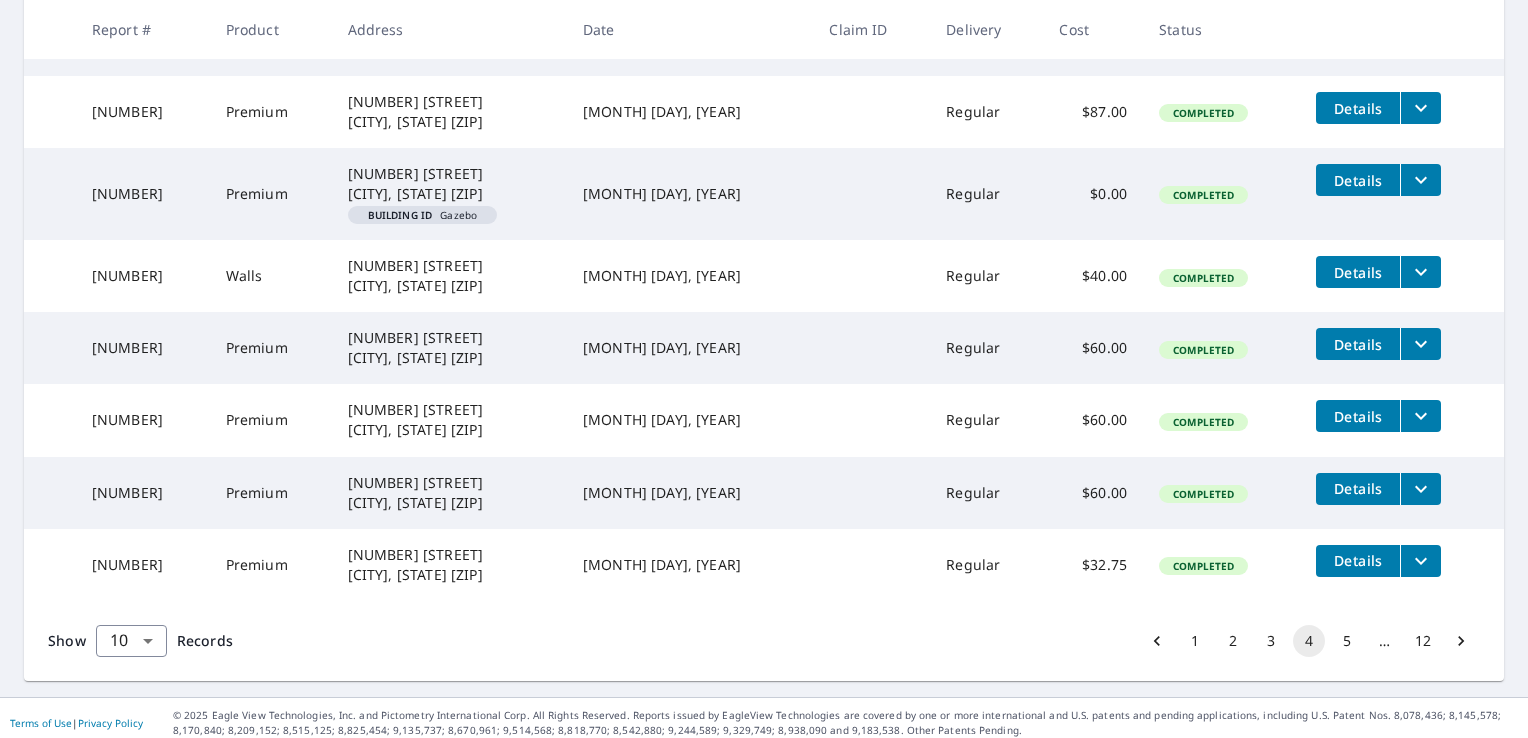 scroll, scrollTop: 592, scrollLeft: 0, axis: vertical 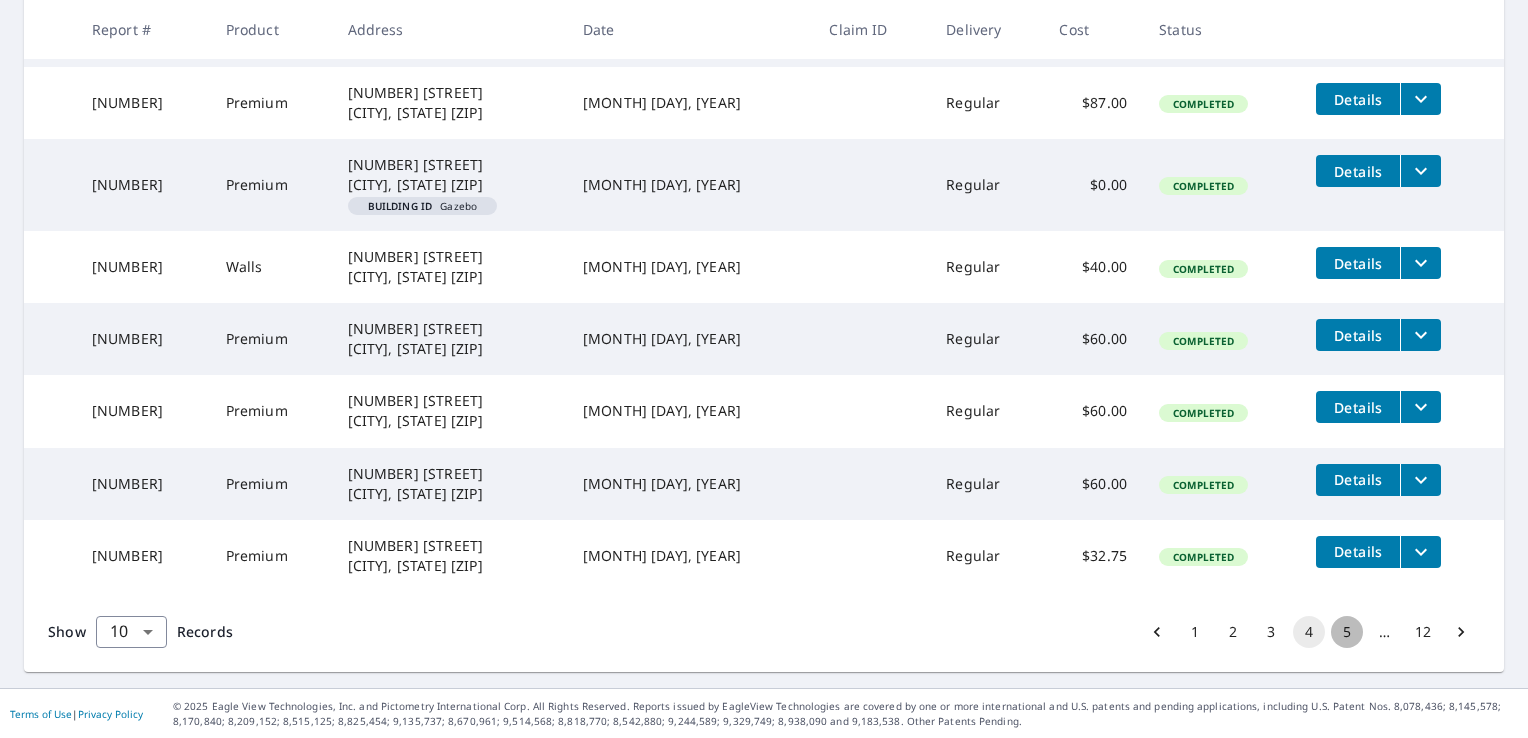 click on "5" at bounding box center (1347, 632) 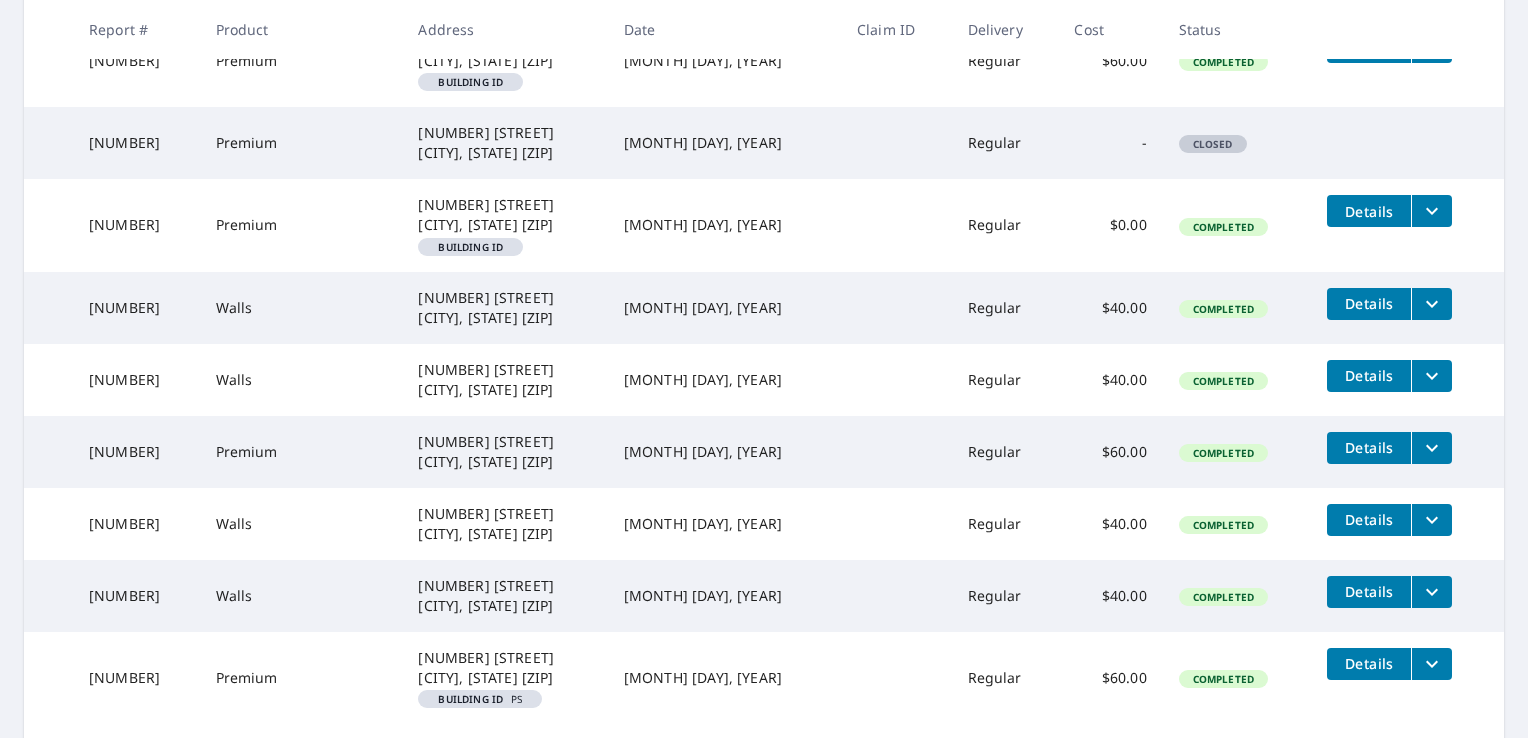 scroll, scrollTop: 600, scrollLeft: 0, axis: vertical 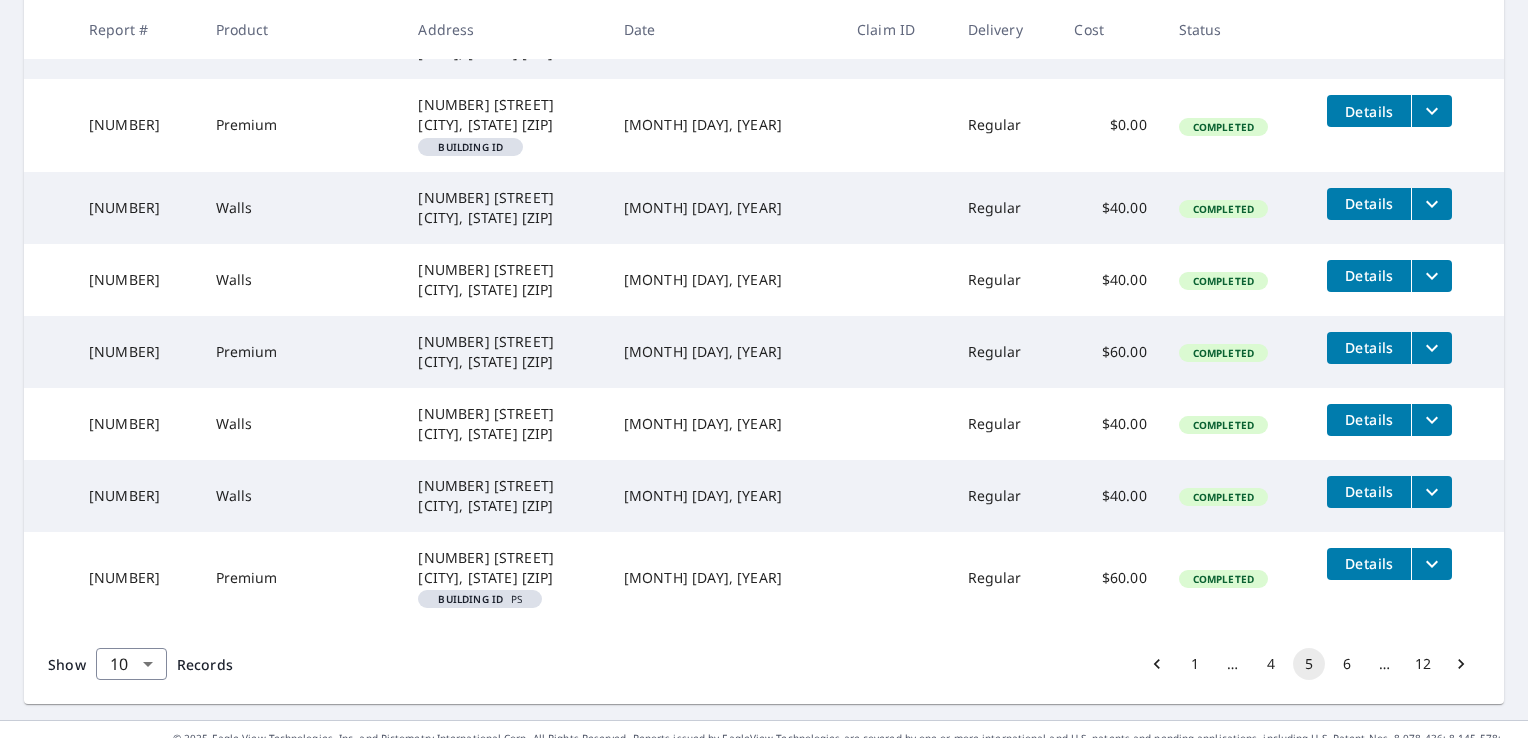 click 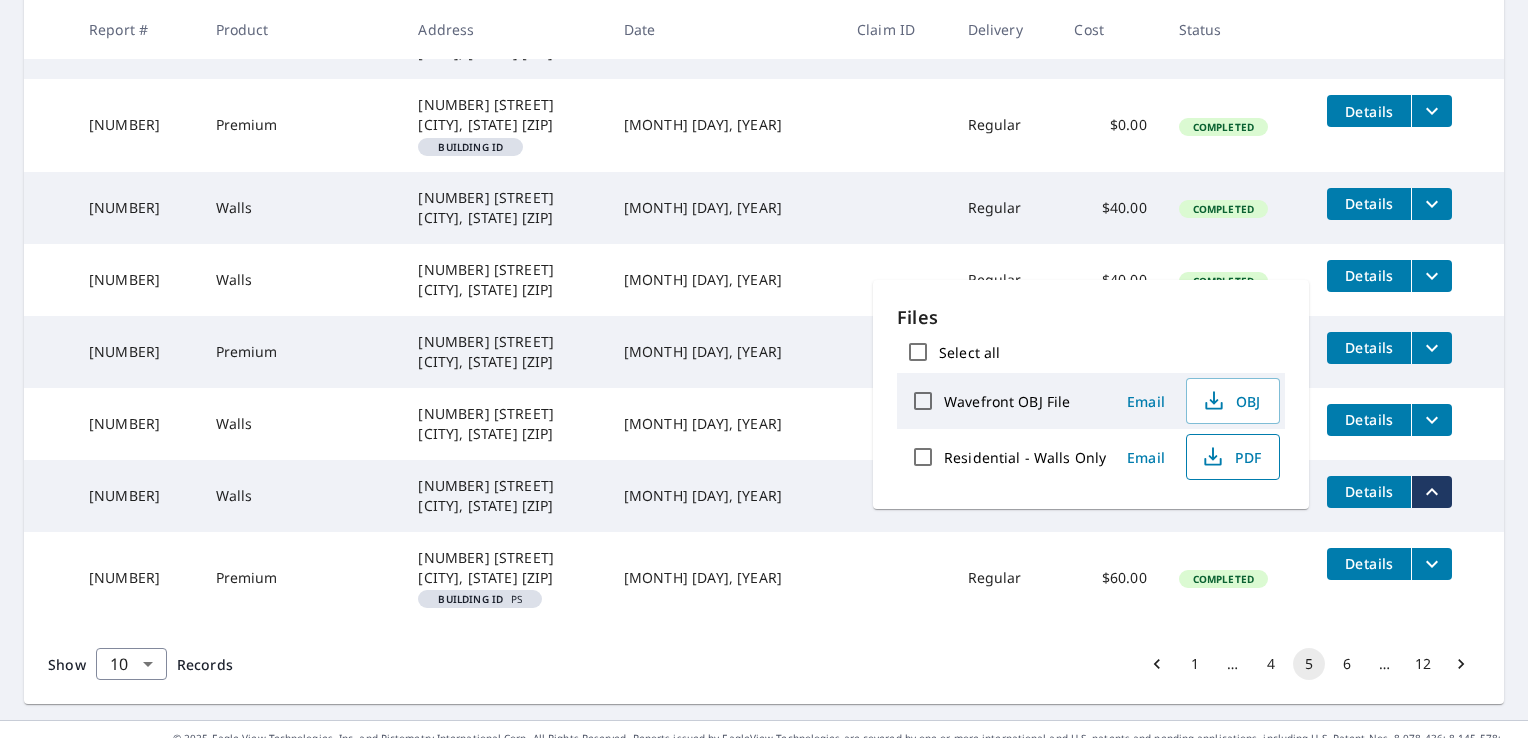 click on "PDF" at bounding box center [1231, 457] 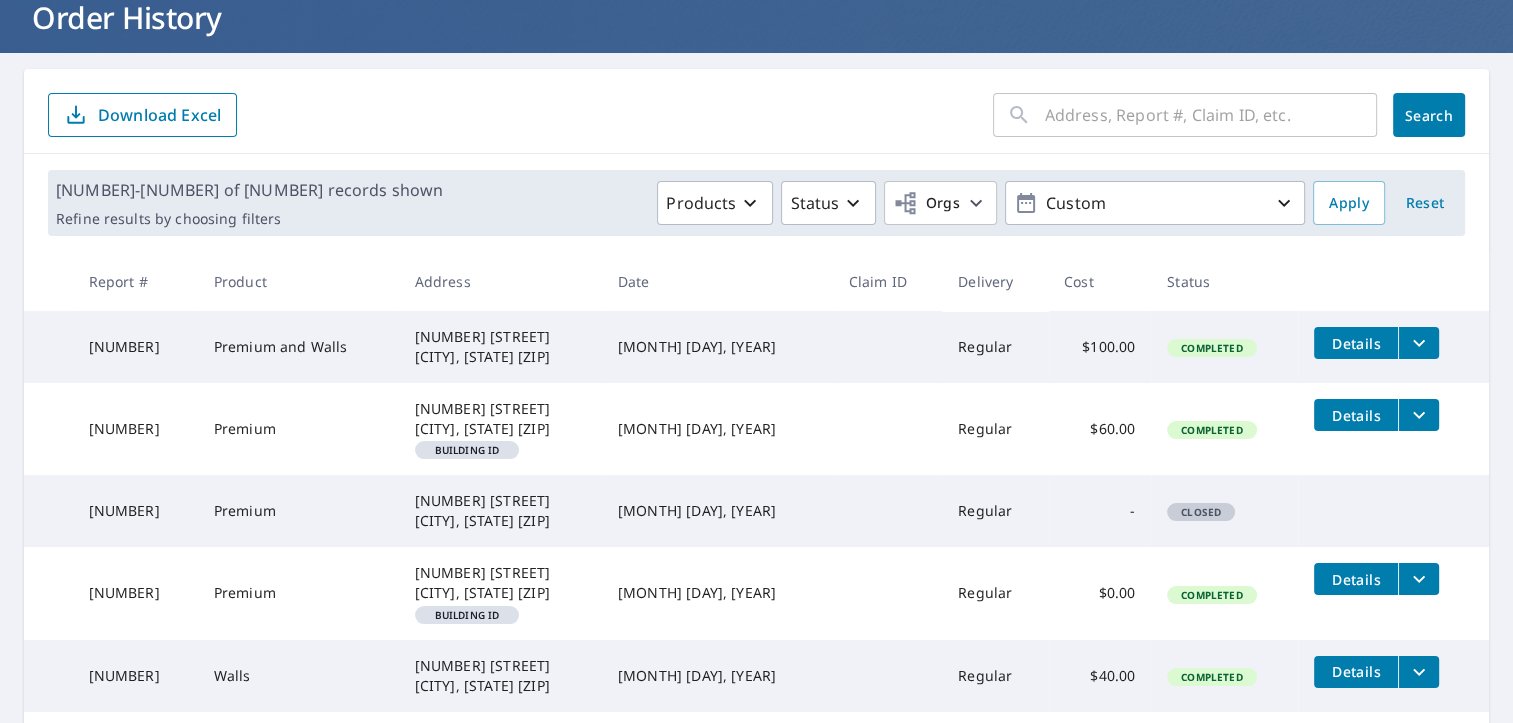 scroll, scrollTop: 0, scrollLeft: 0, axis: both 